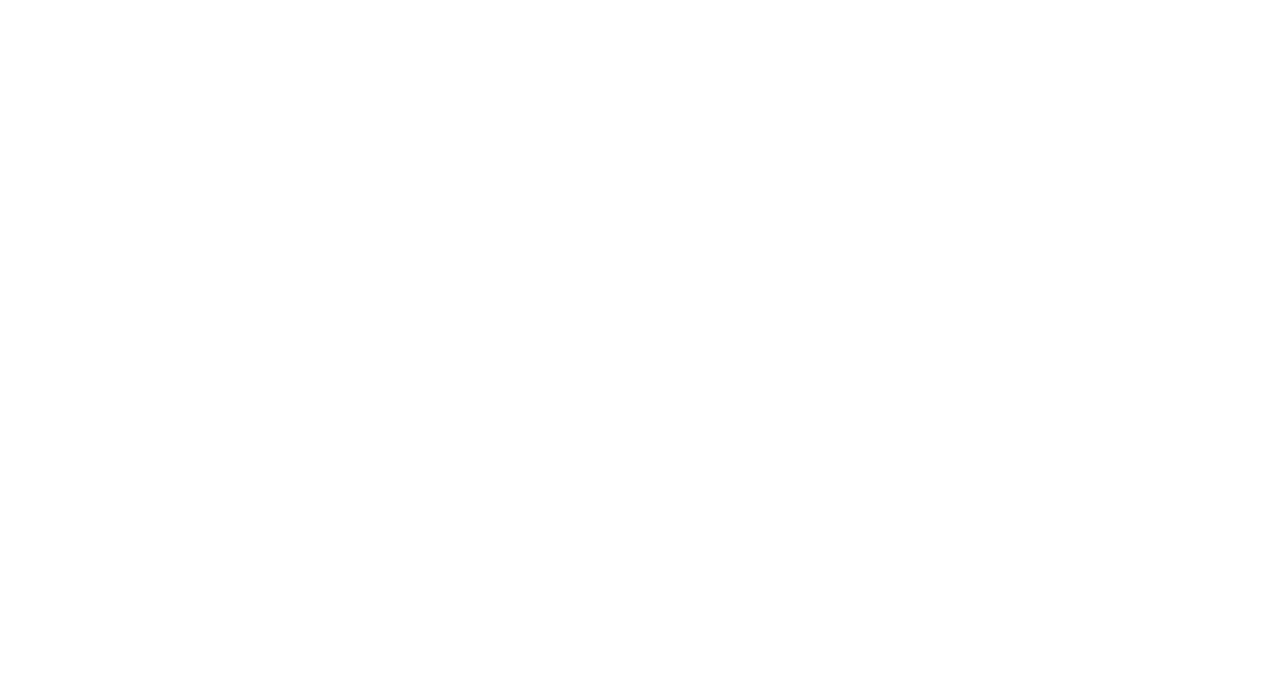 scroll, scrollTop: 0, scrollLeft: 0, axis: both 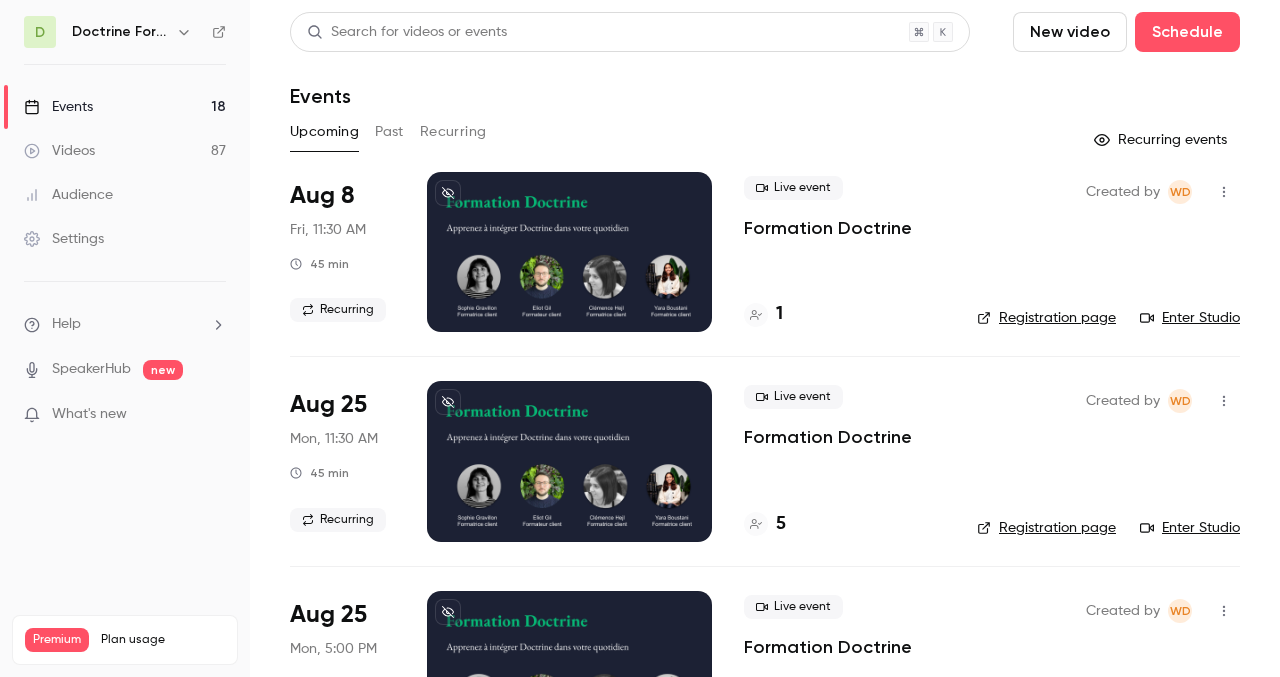 click on "Past" at bounding box center [389, 132] 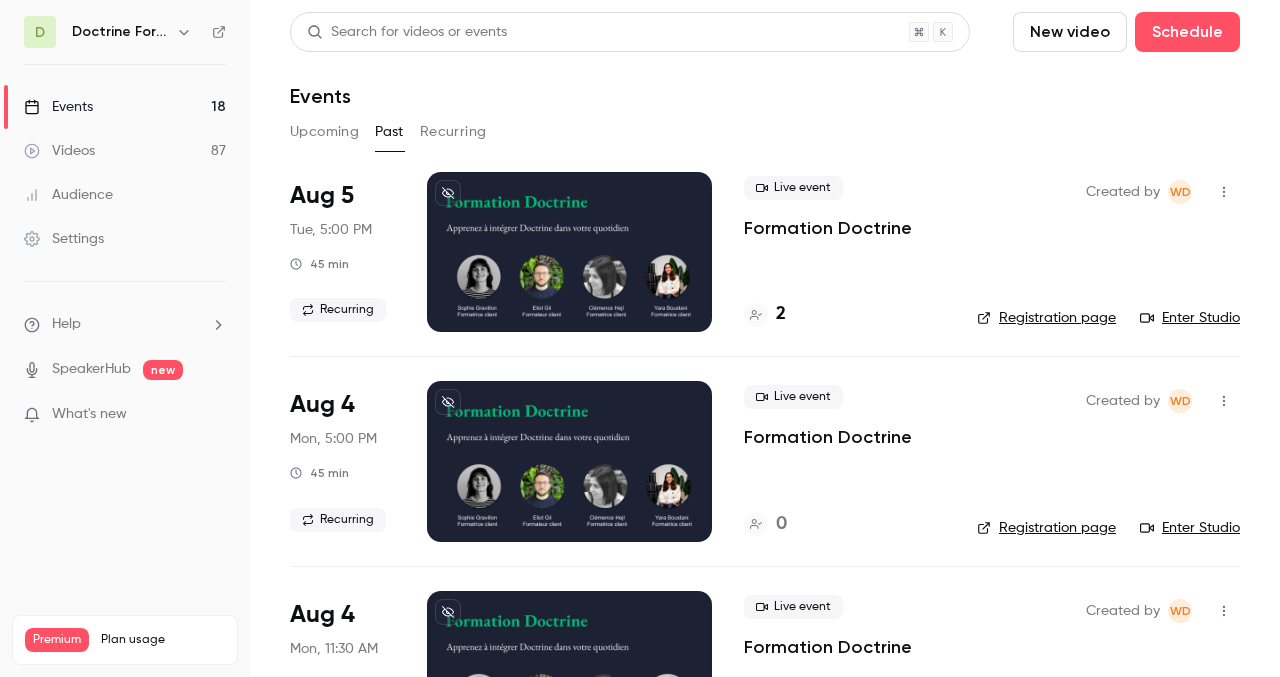 click on "Doctrine Formation Avocats" at bounding box center (134, 32) 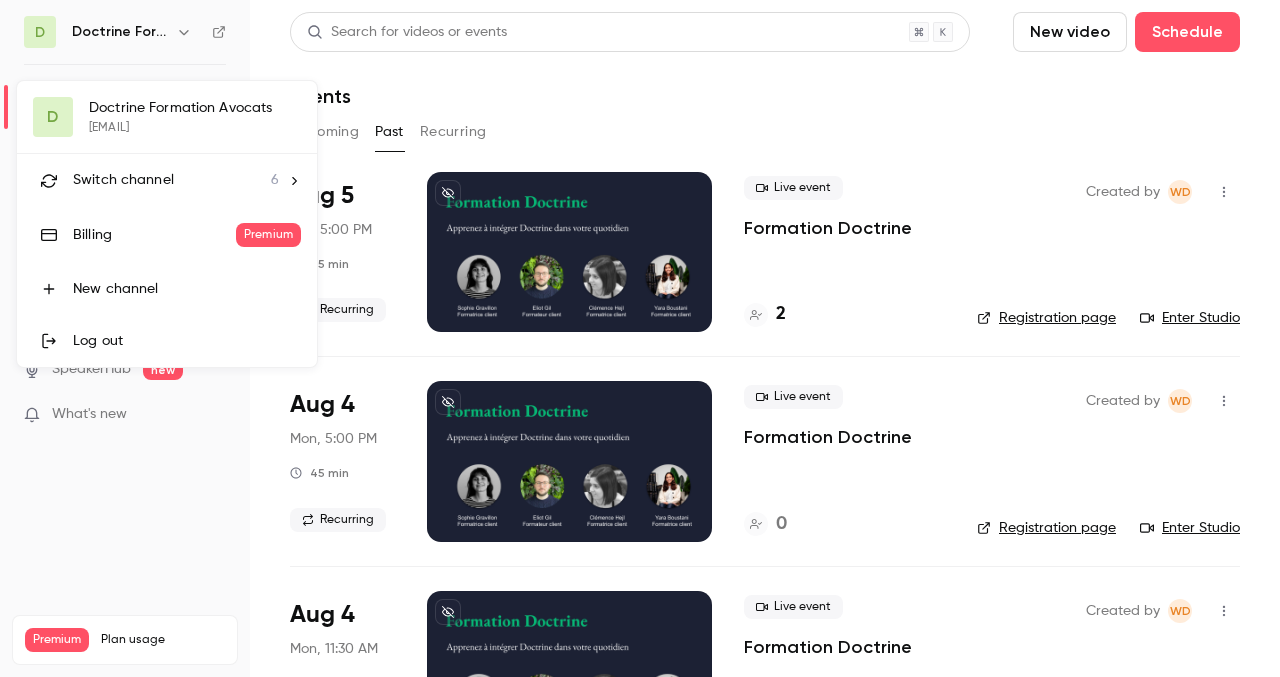 click at bounding box center (640, 338) 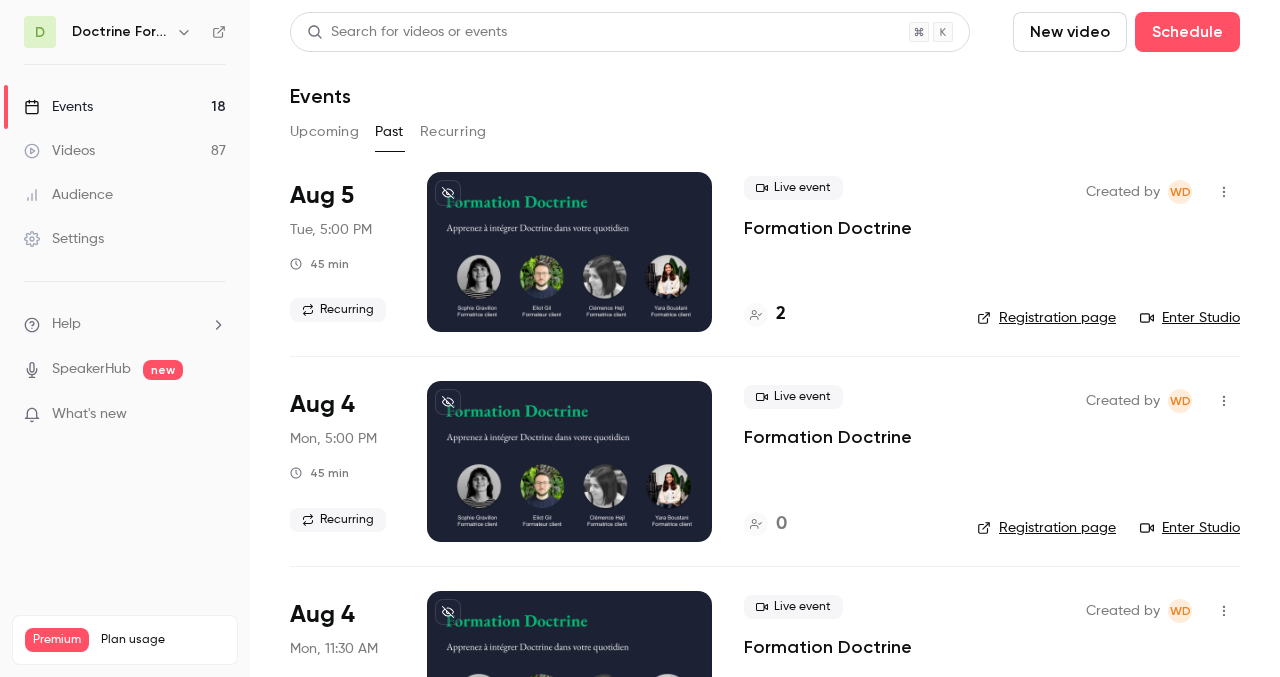 click at bounding box center (184, 32) 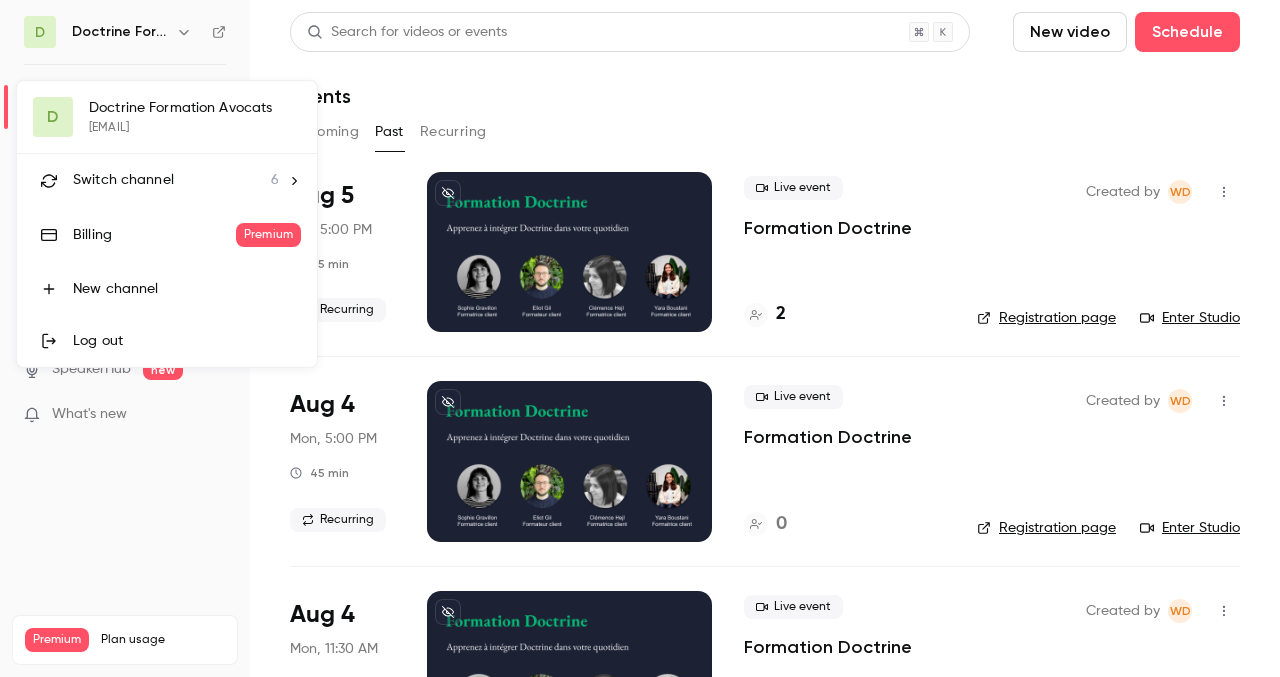 click on "D Doctrine Formation Avocats [EMAIL] Switch channel 6 Billing Premium New channel Log out" at bounding box center [167, 224] 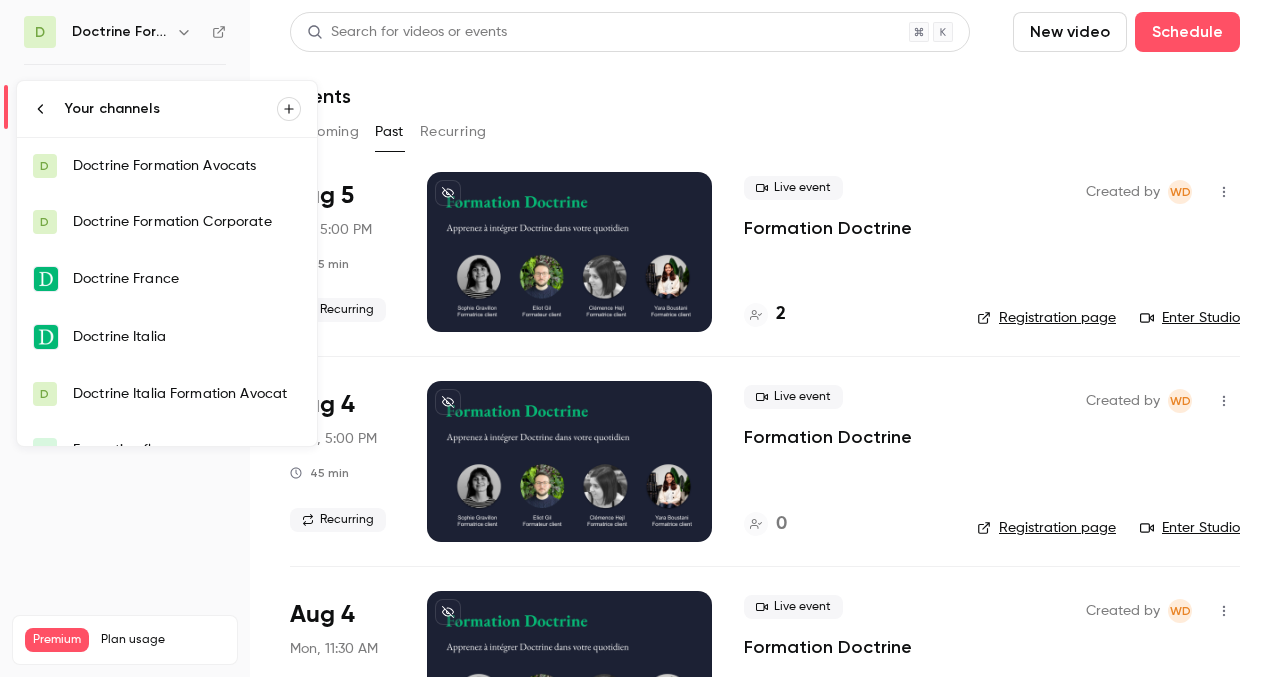 click on "Doctrine Formation Corporate" at bounding box center (187, 222) 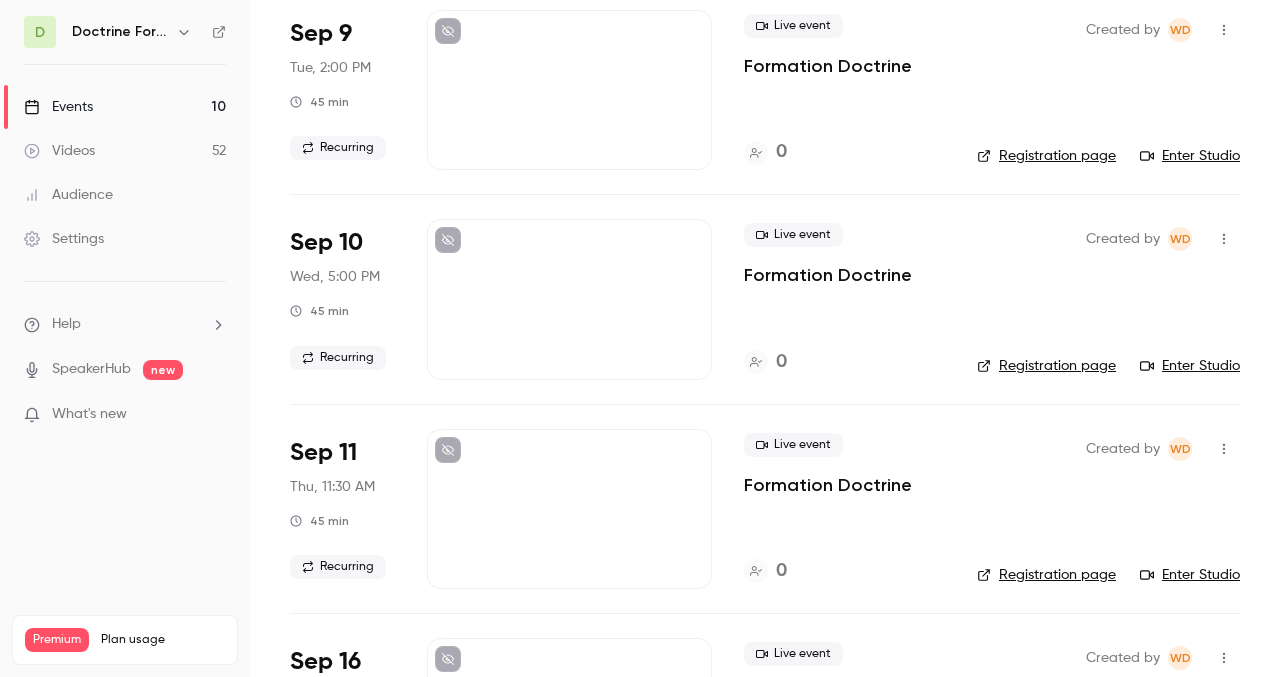 scroll, scrollTop: 1402, scrollLeft: 0, axis: vertical 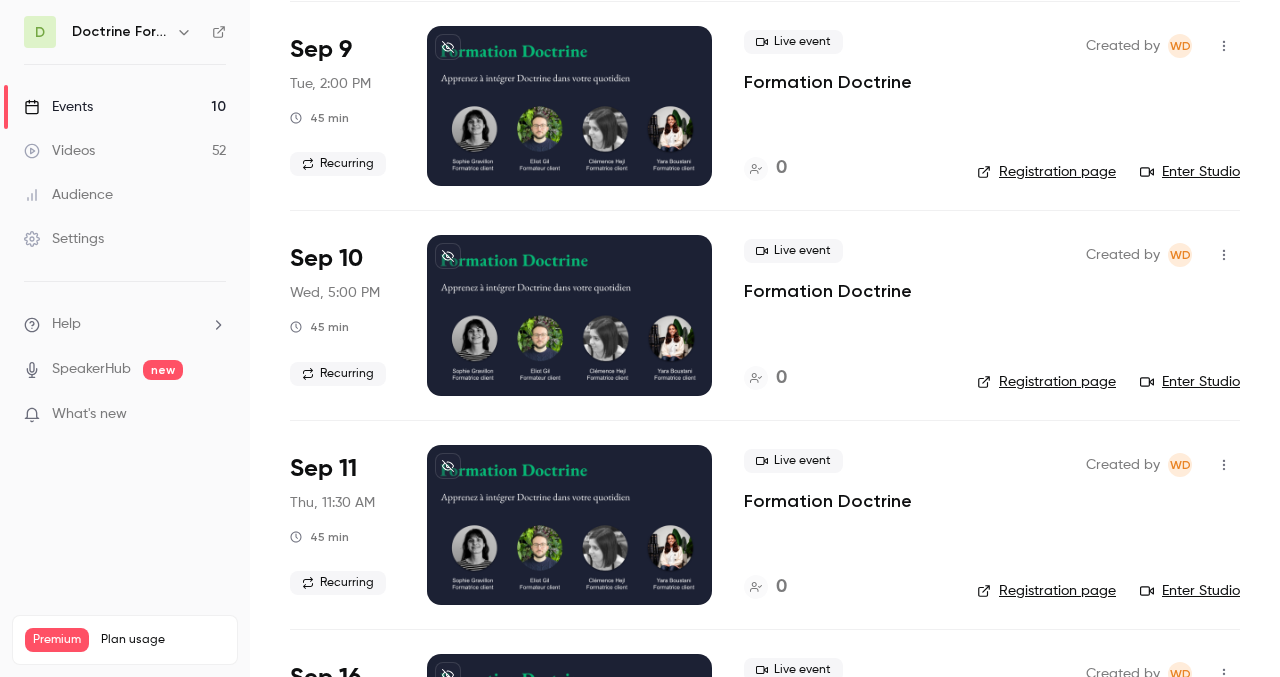 click at bounding box center [569, 315] 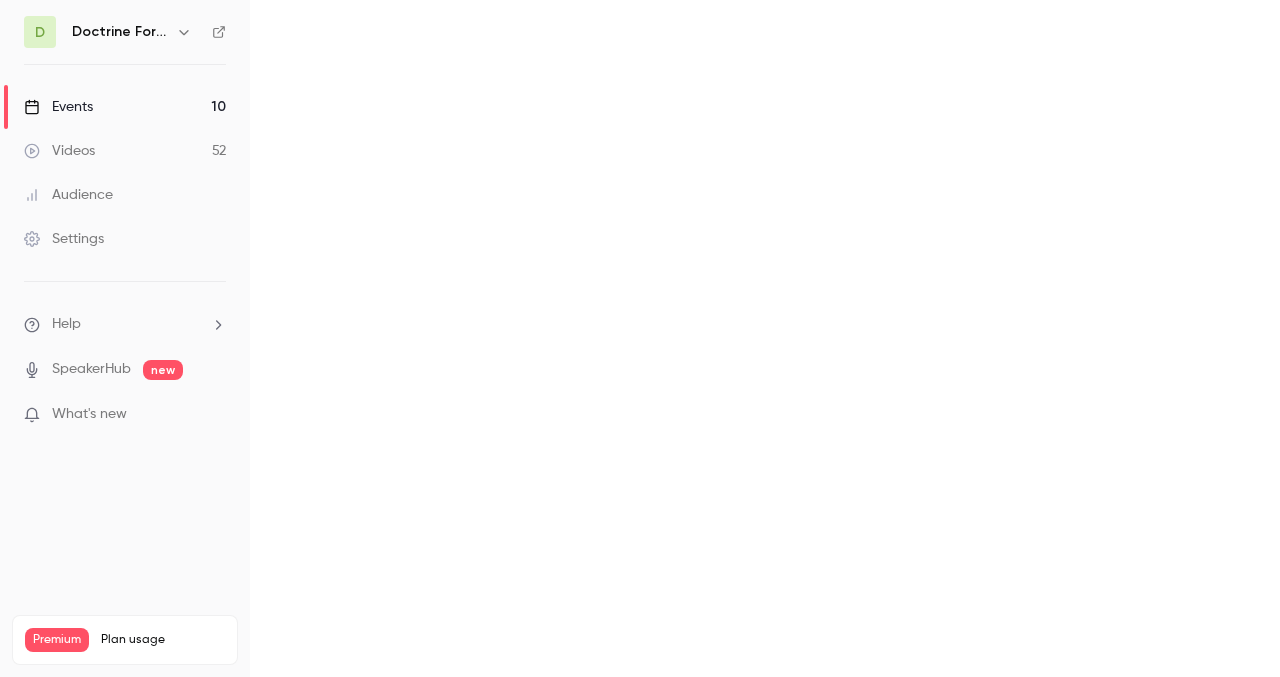 scroll, scrollTop: 0, scrollLeft: 0, axis: both 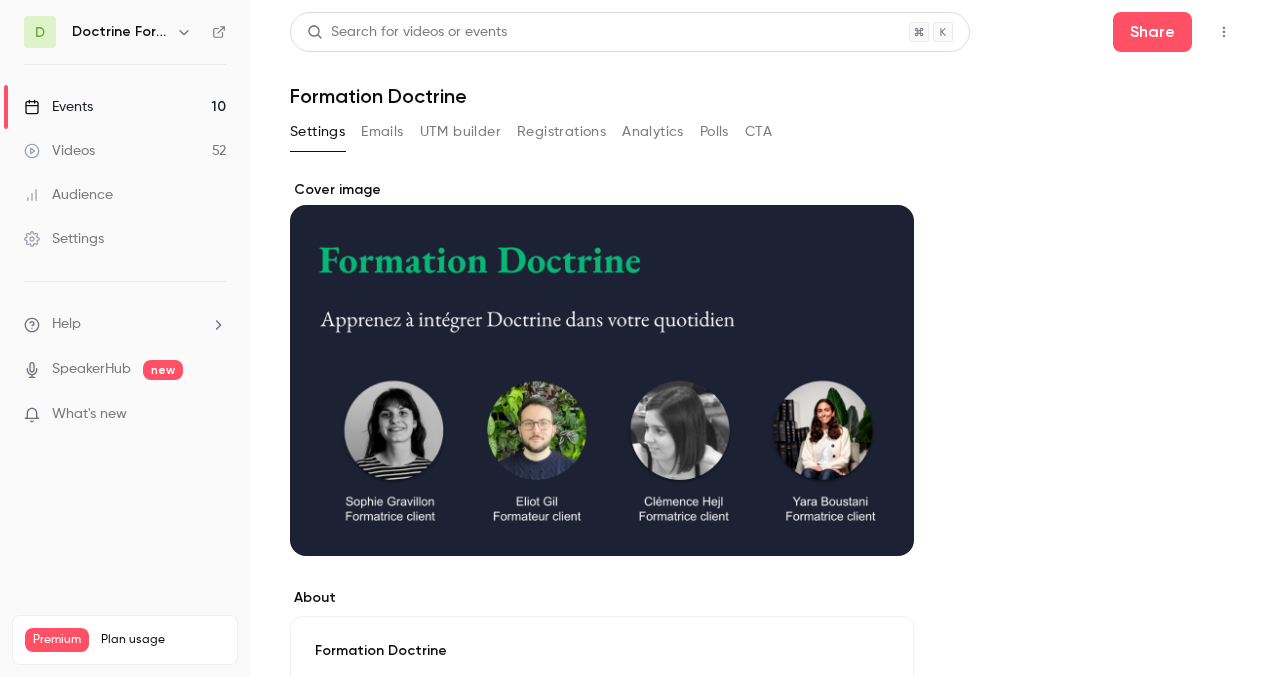 click at bounding box center [602, 368] 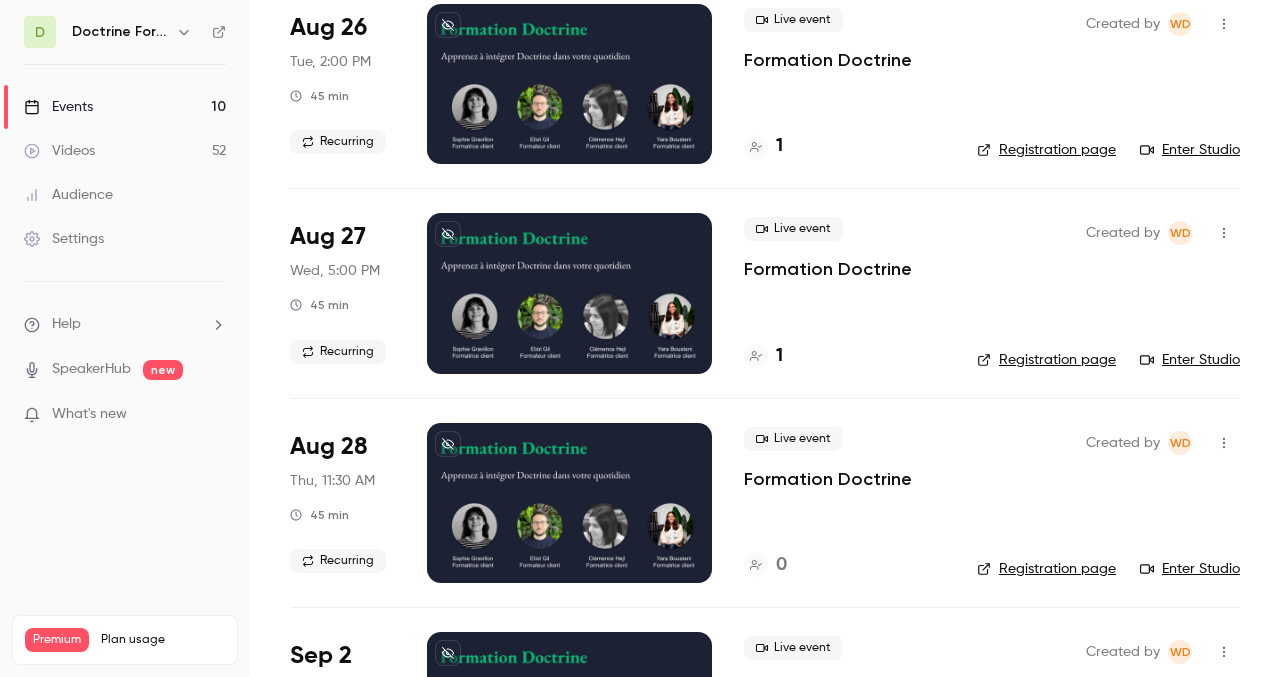 scroll, scrollTop: 149, scrollLeft: 0, axis: vertical 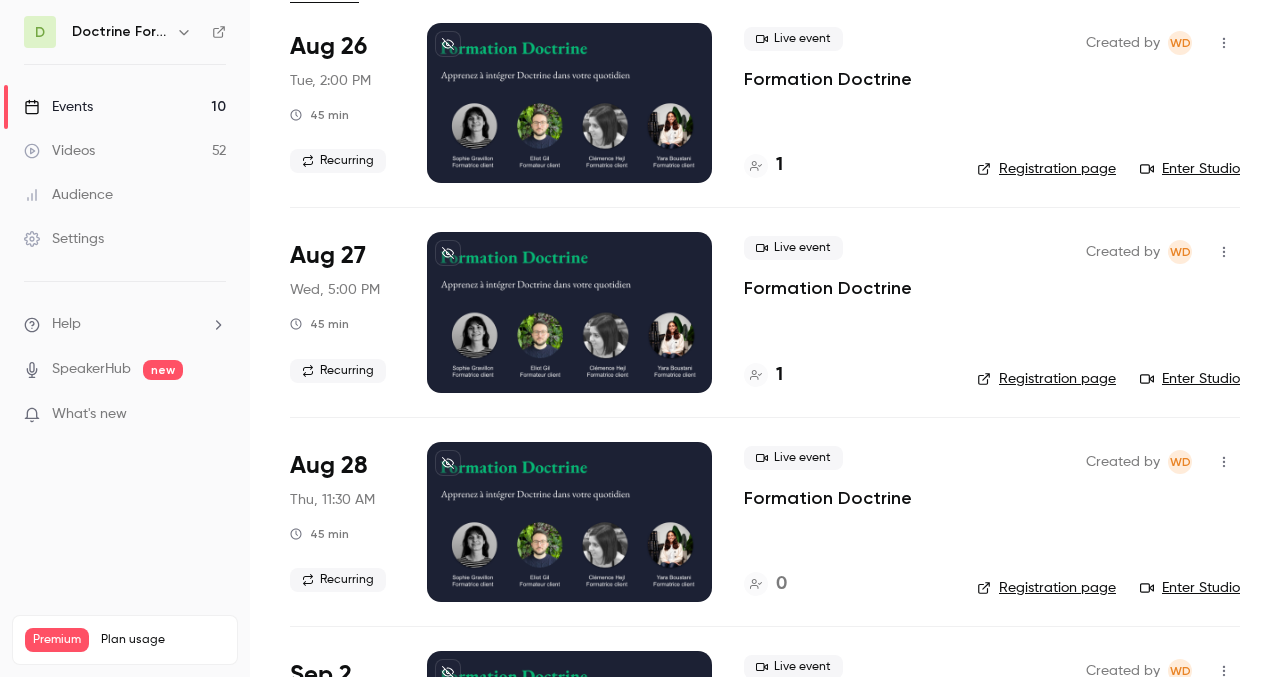 click at bounding box center [569, 312] 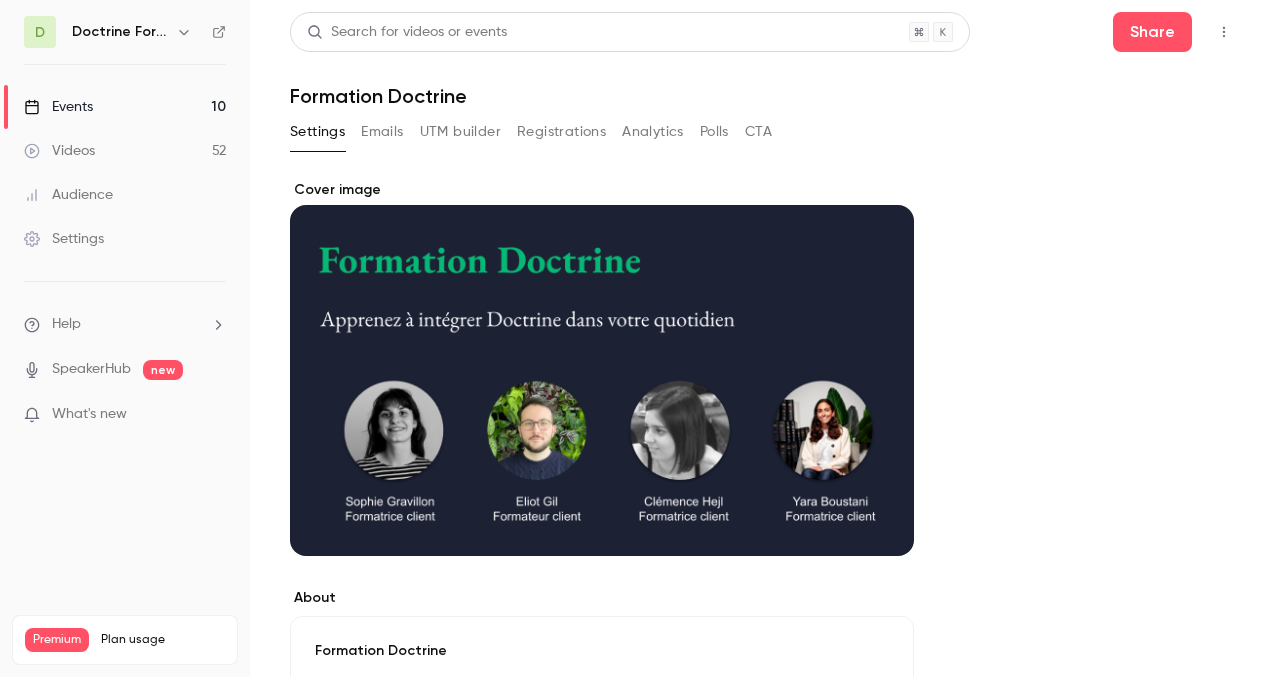 click at bounding box center (602, 368) 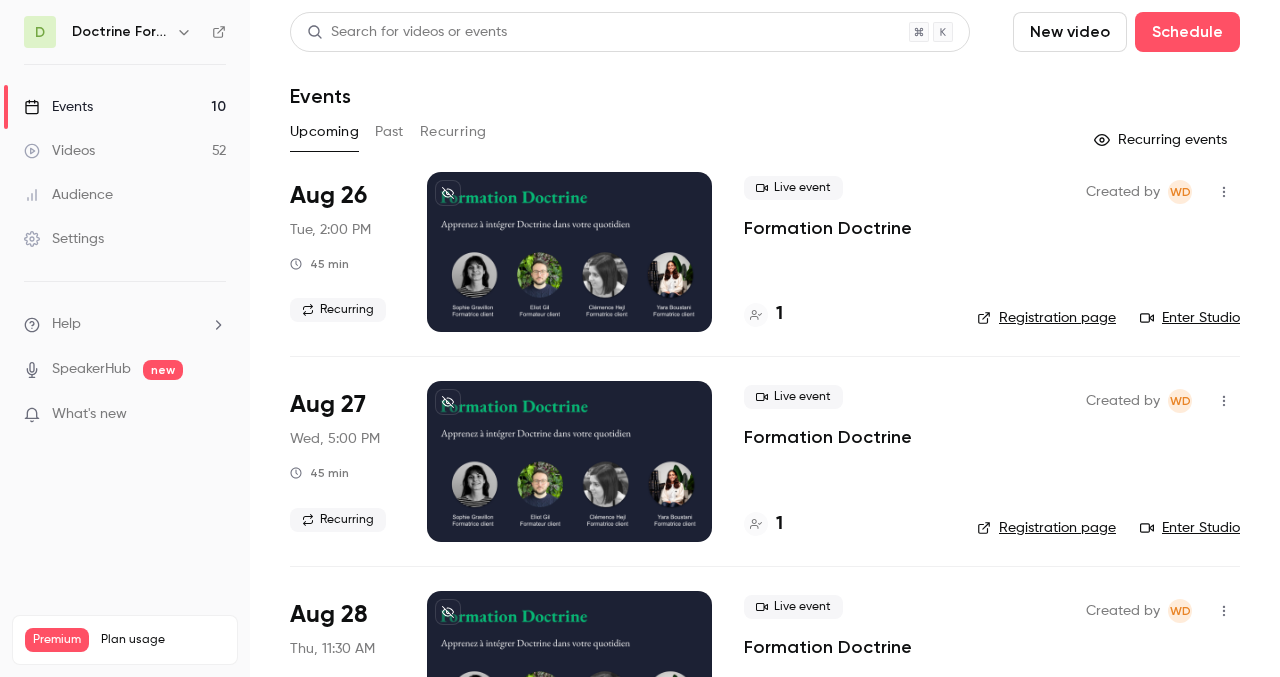 click on "Past" at bounding box center [389, 132] 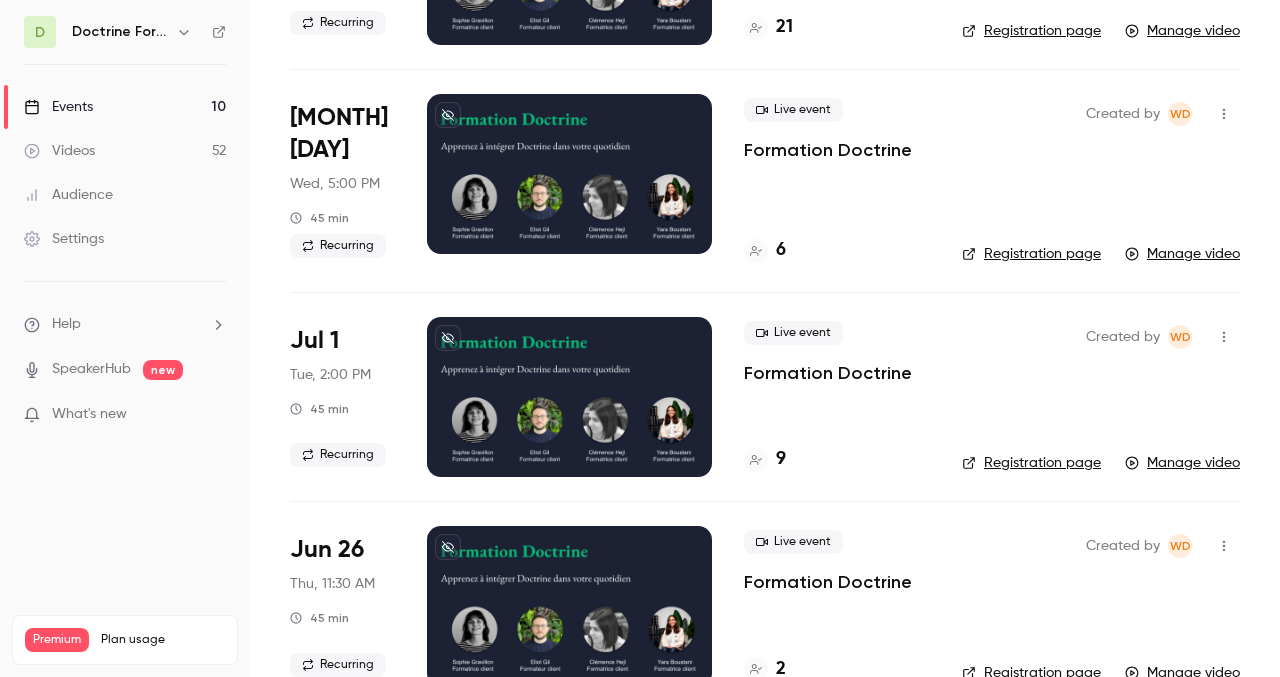 scroll, scrollTop: 3426, scrollLeft: 0, axis: vertical 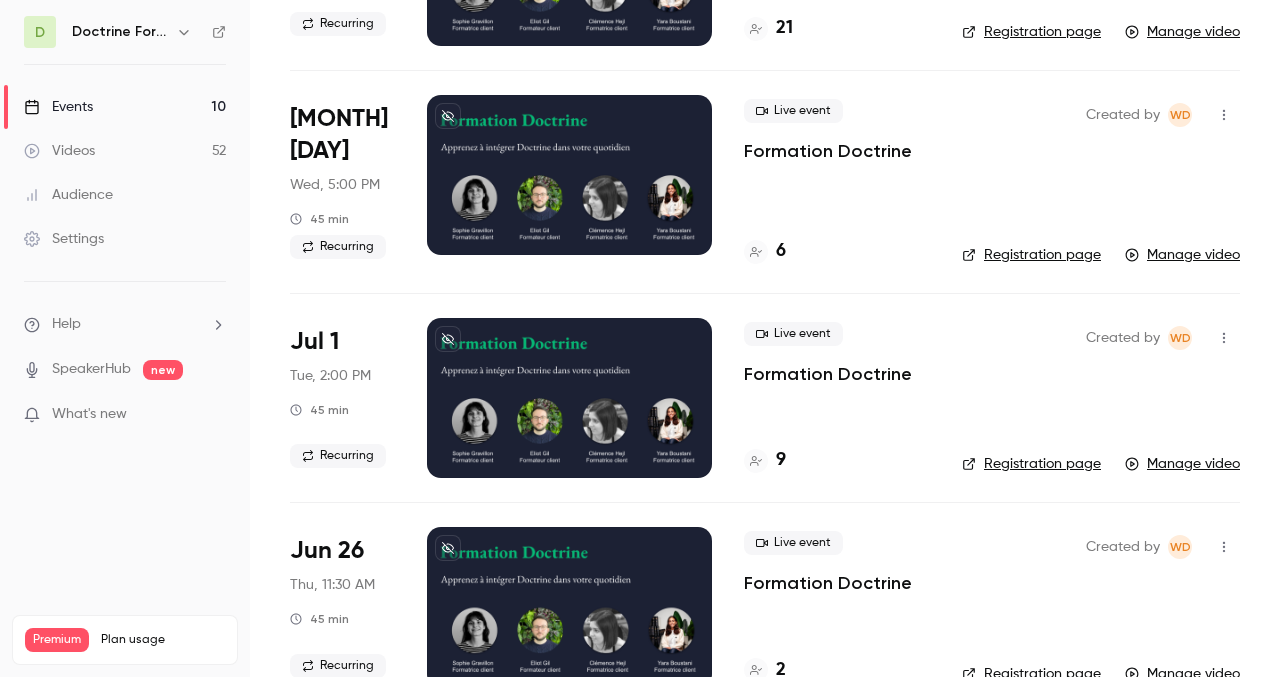 click at bounding box center [569, 175] 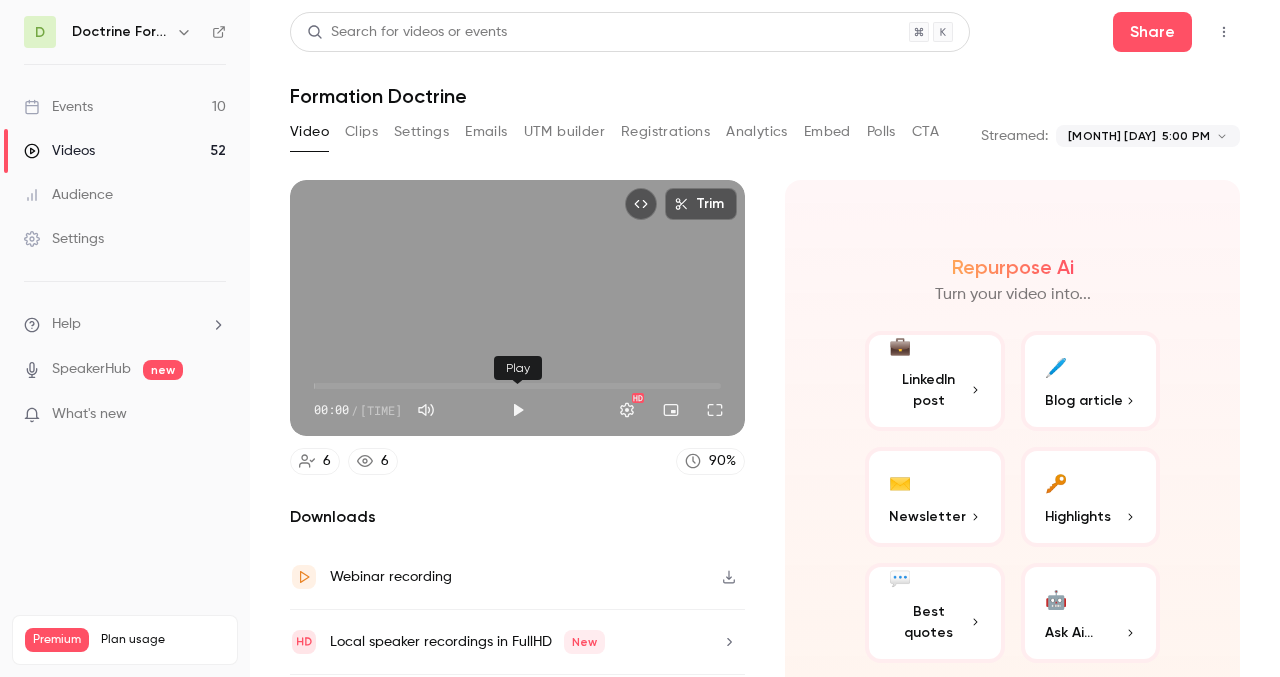 click at bounding box center [518, 410] 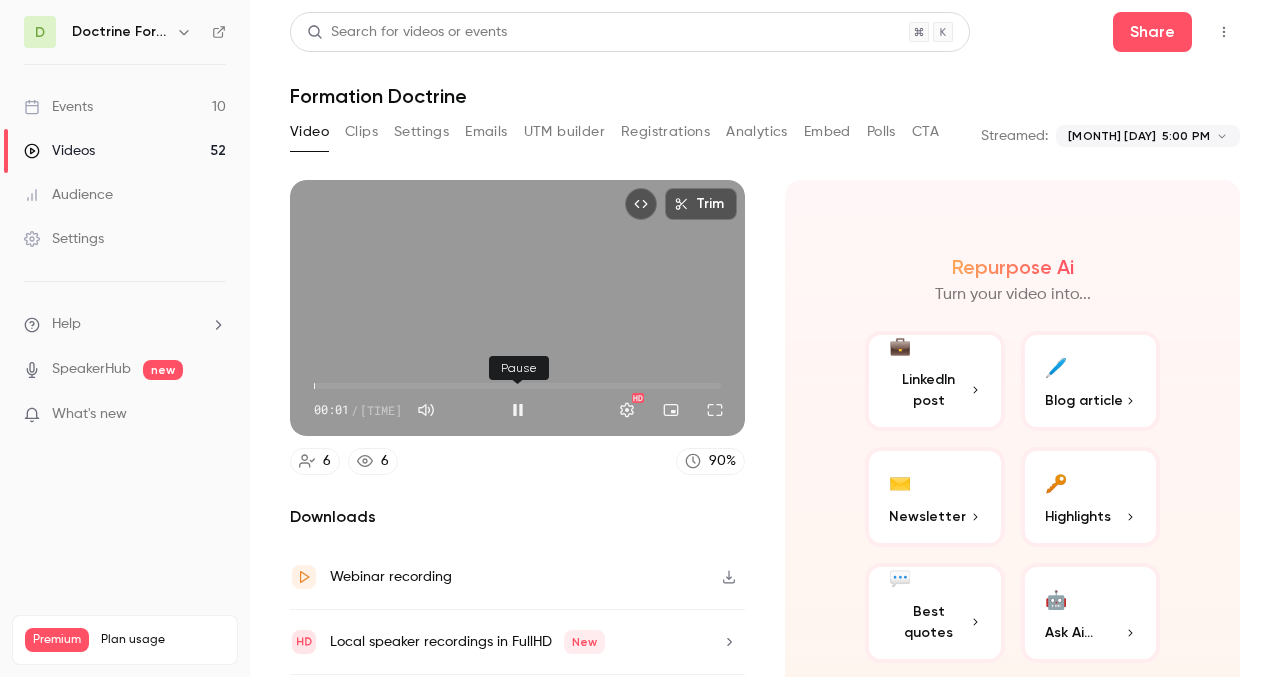 click at bounding box center [518, 410] 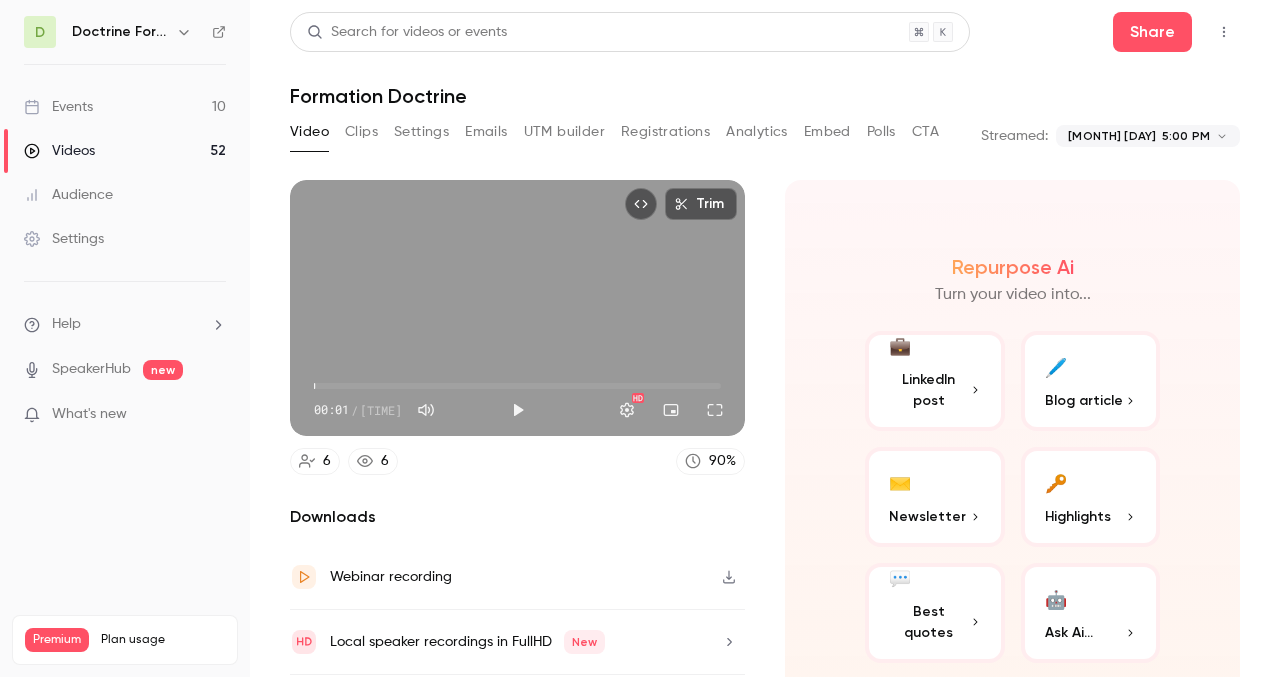click on "00:01" at bounding box center [517, 386] 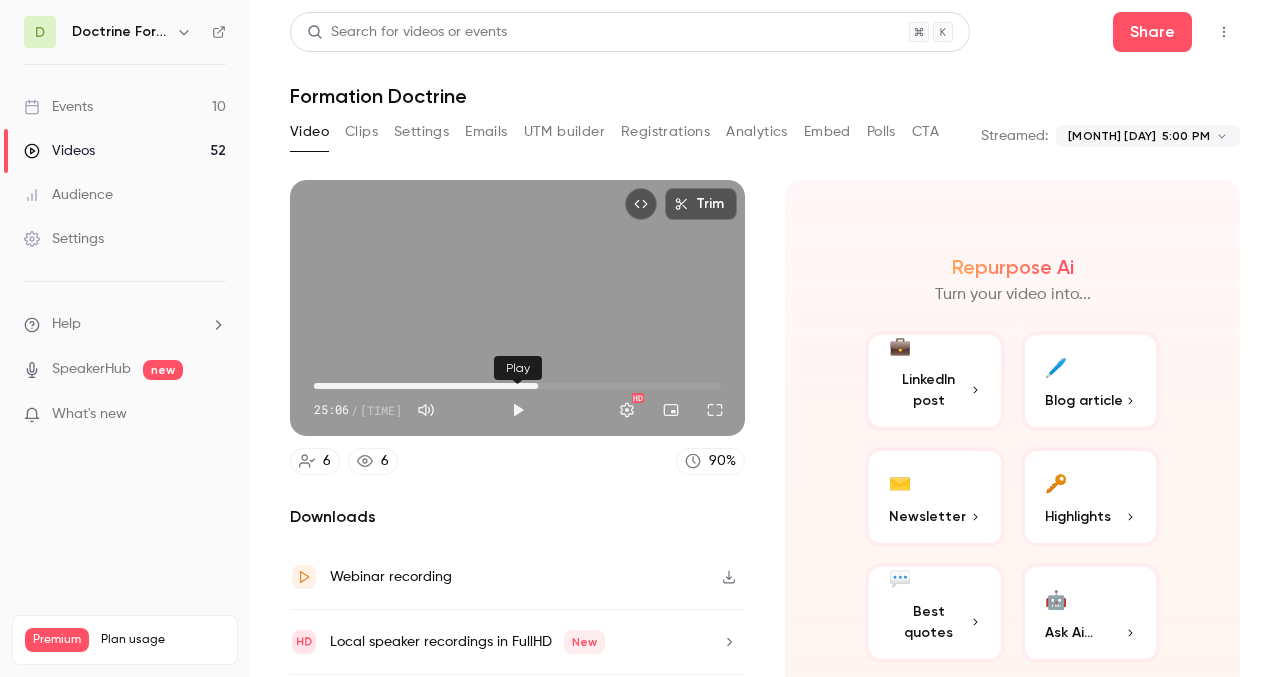 click at bounding box center [518, 410] 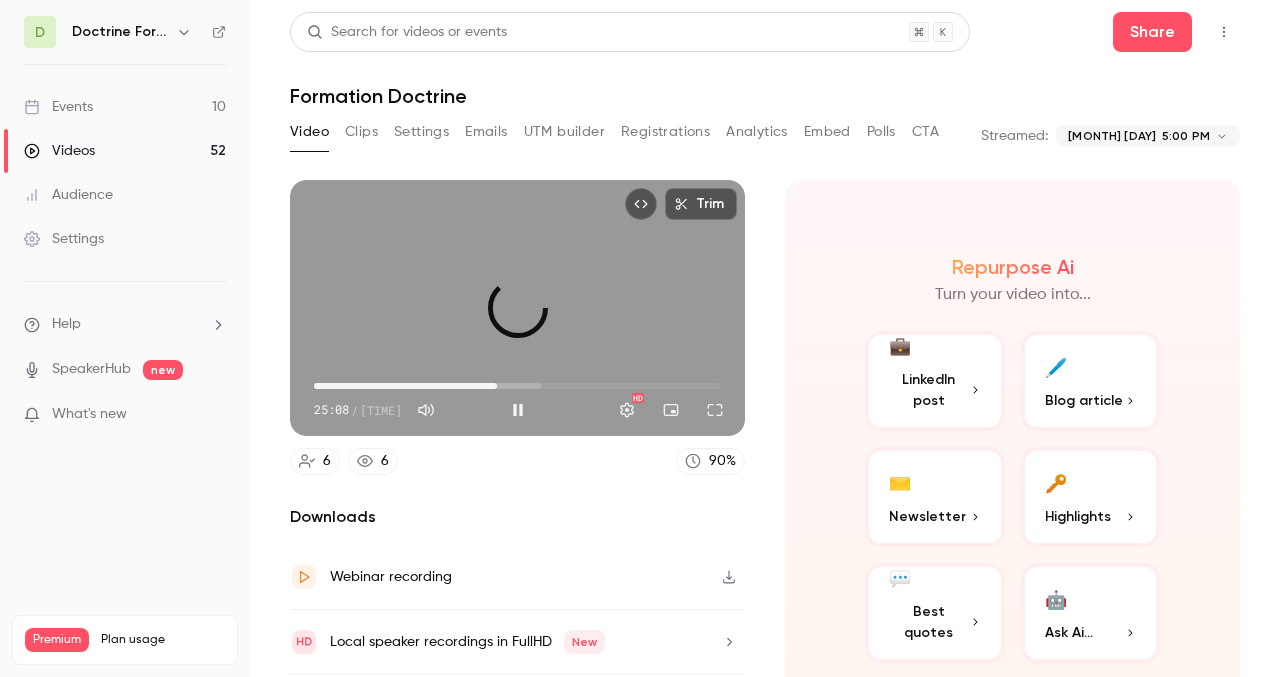 click on "20:30" at bounding box center [517, 386] 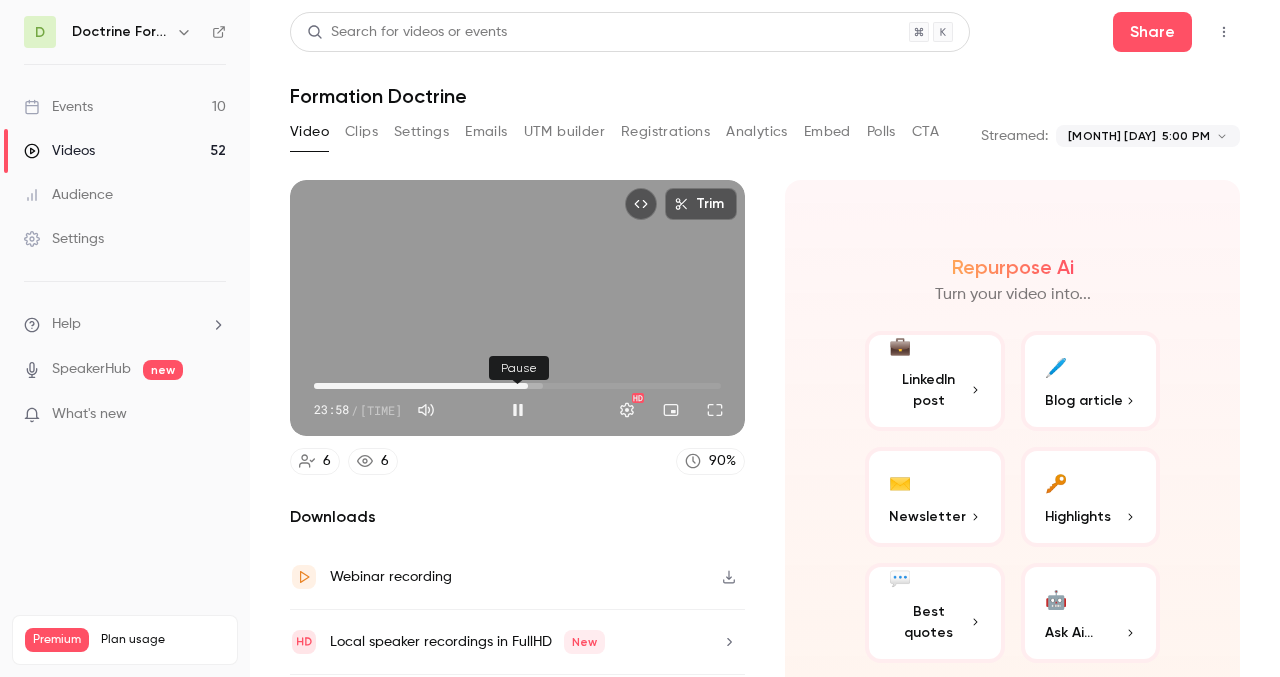 click on "Pause" at bounding box center [519, 368] 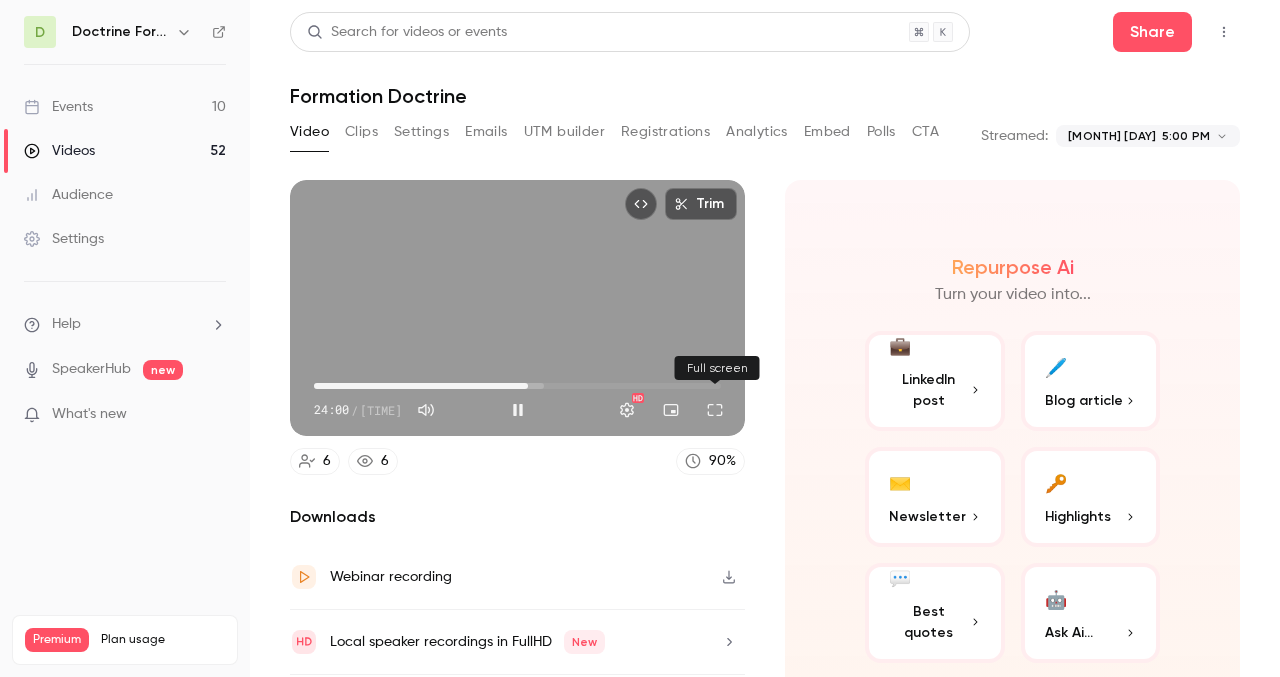 click at bounding box center [715, 410] 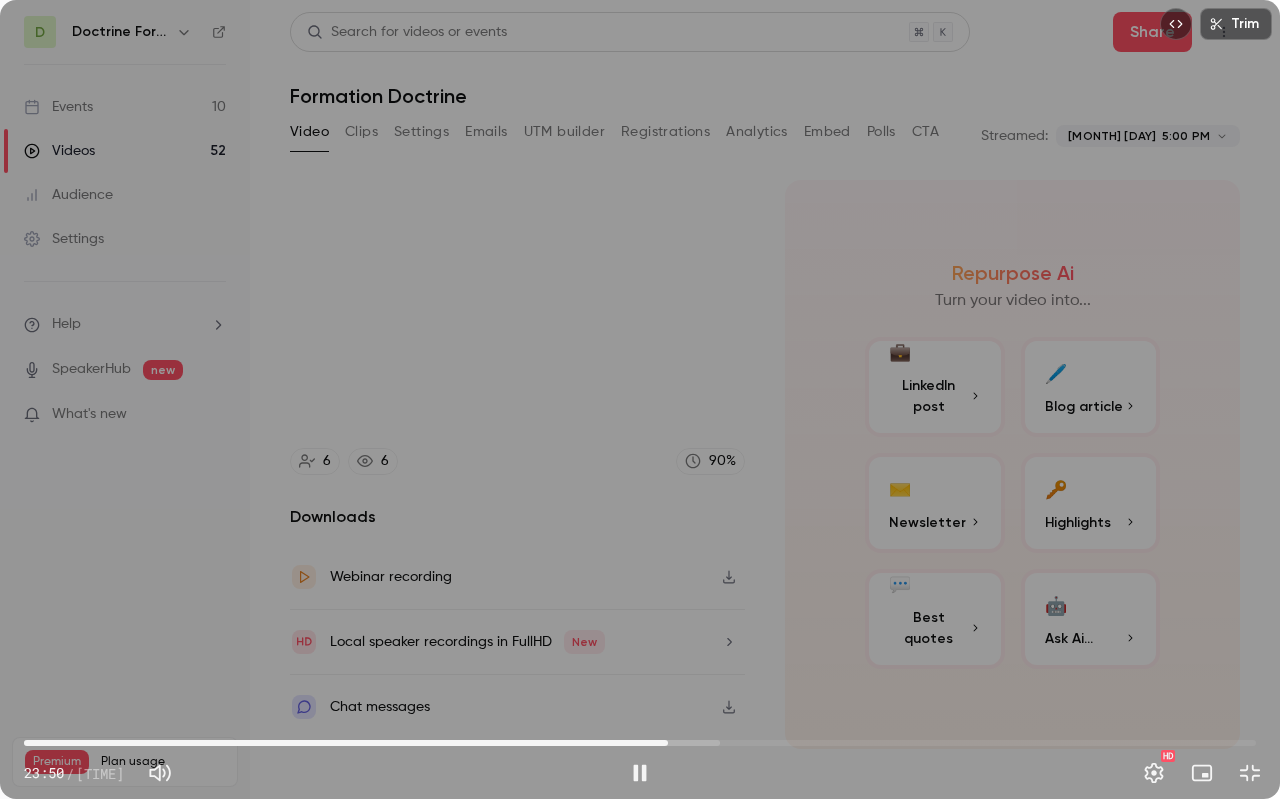 click on "23:50" at bounding box center [668, 743] 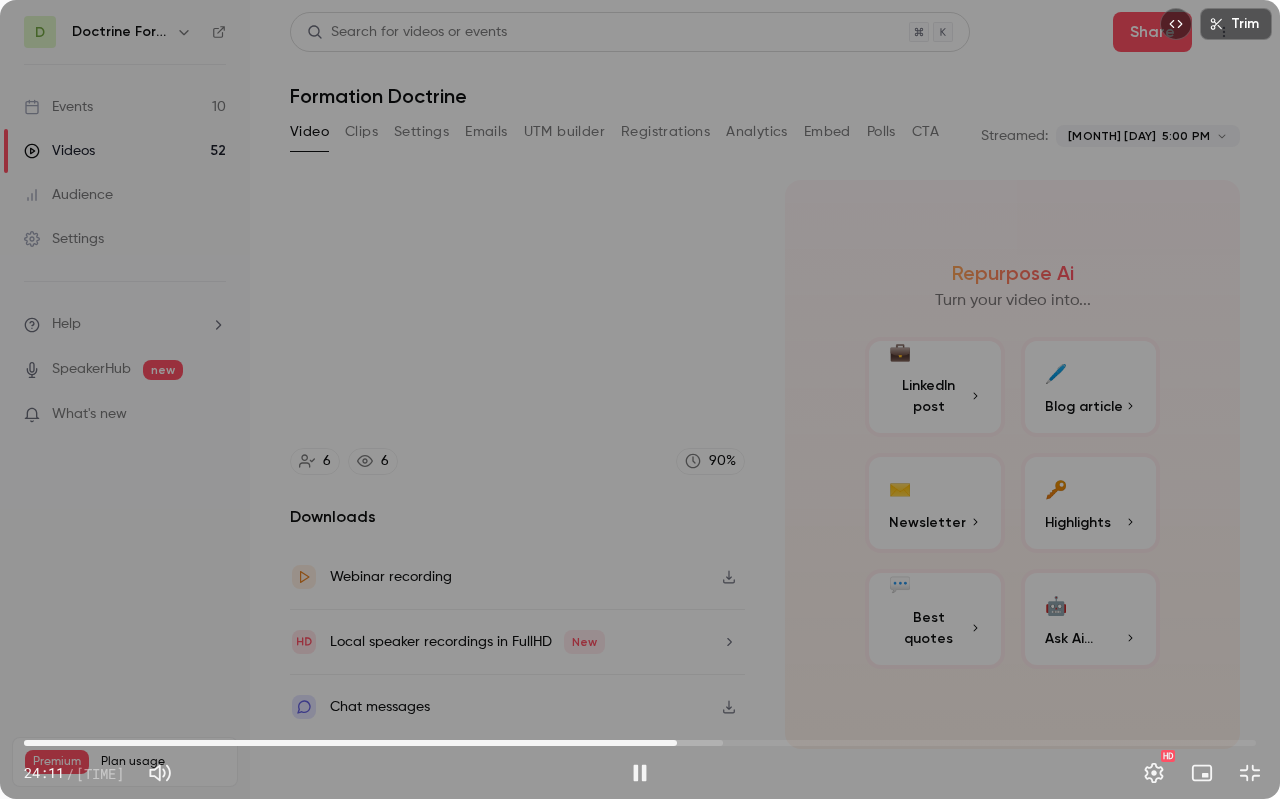 click on "Trim [TIME] [TIME] / [TIME] HD" at bounding box center (640, 399) 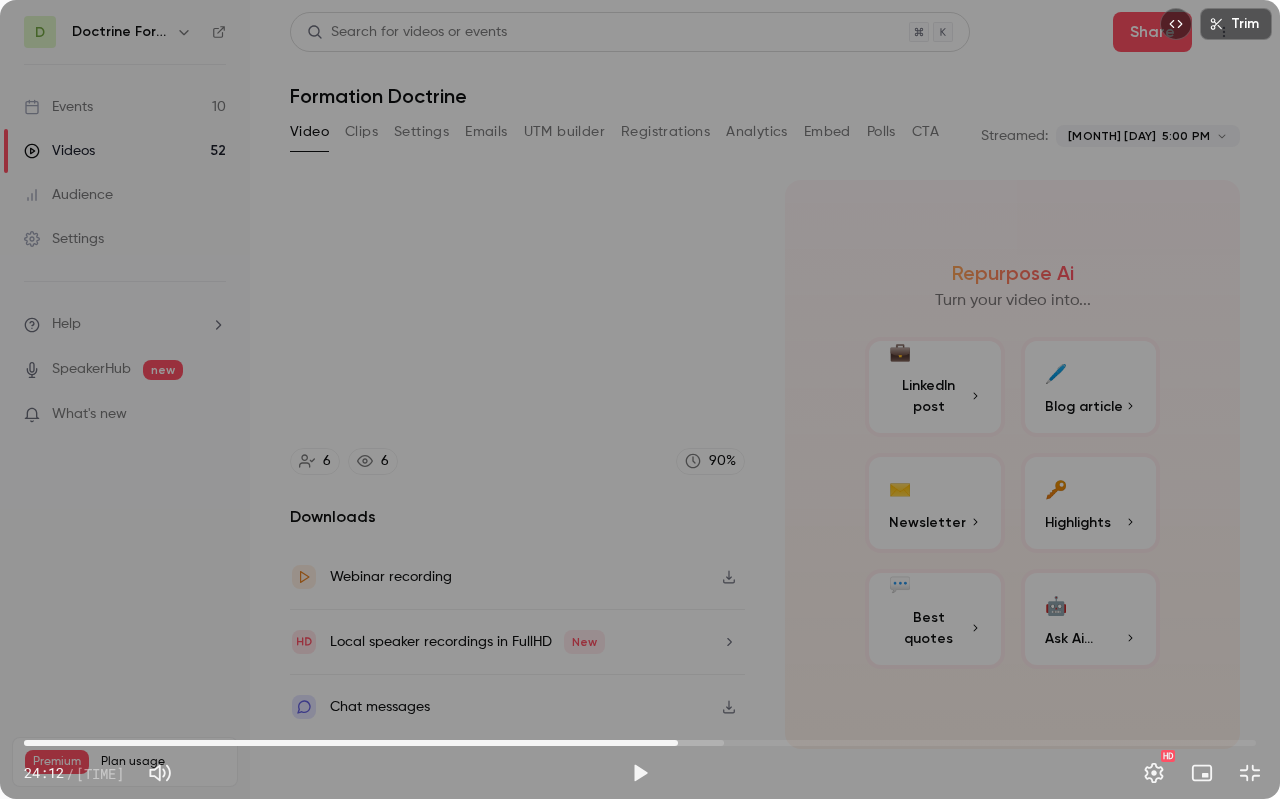 click on "Trim [TIME] [TIME] / [TIME] HD" at bounding box center [640, 399] 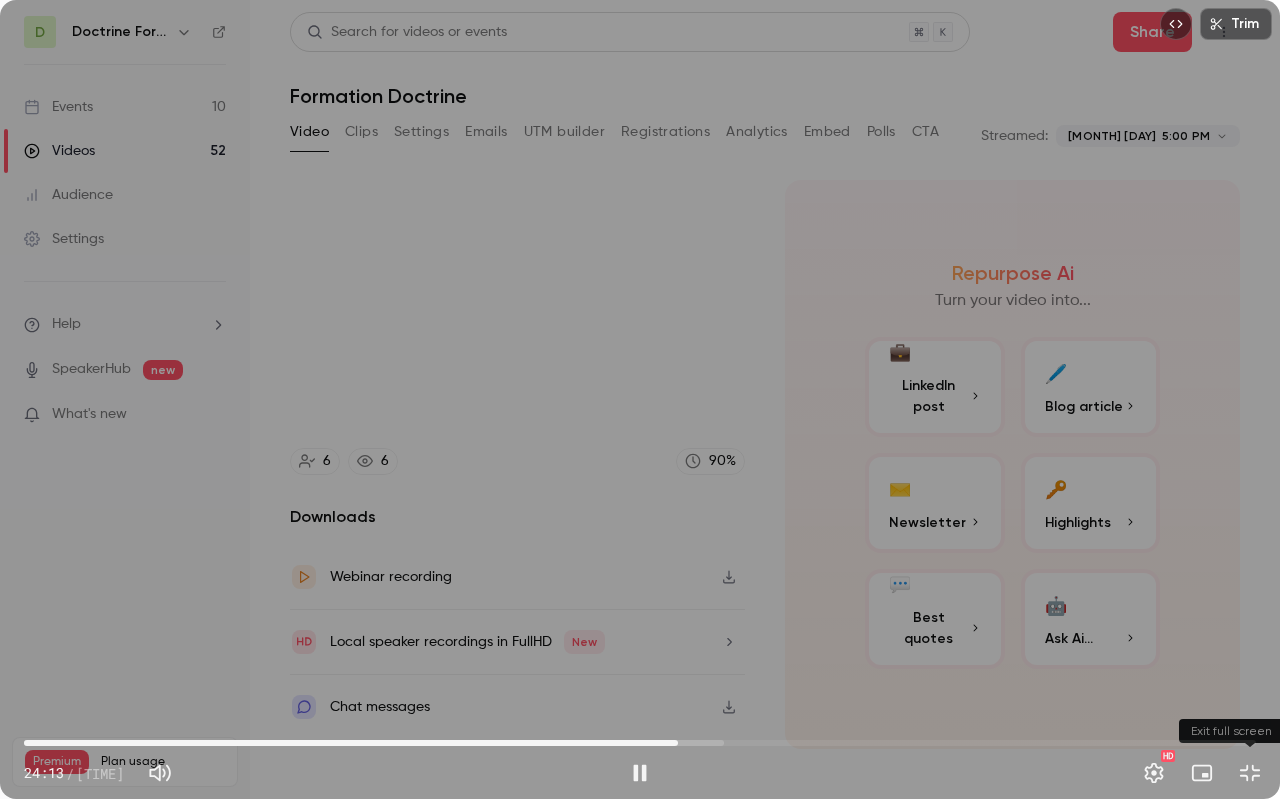 click at bounding box center (1250, 773) 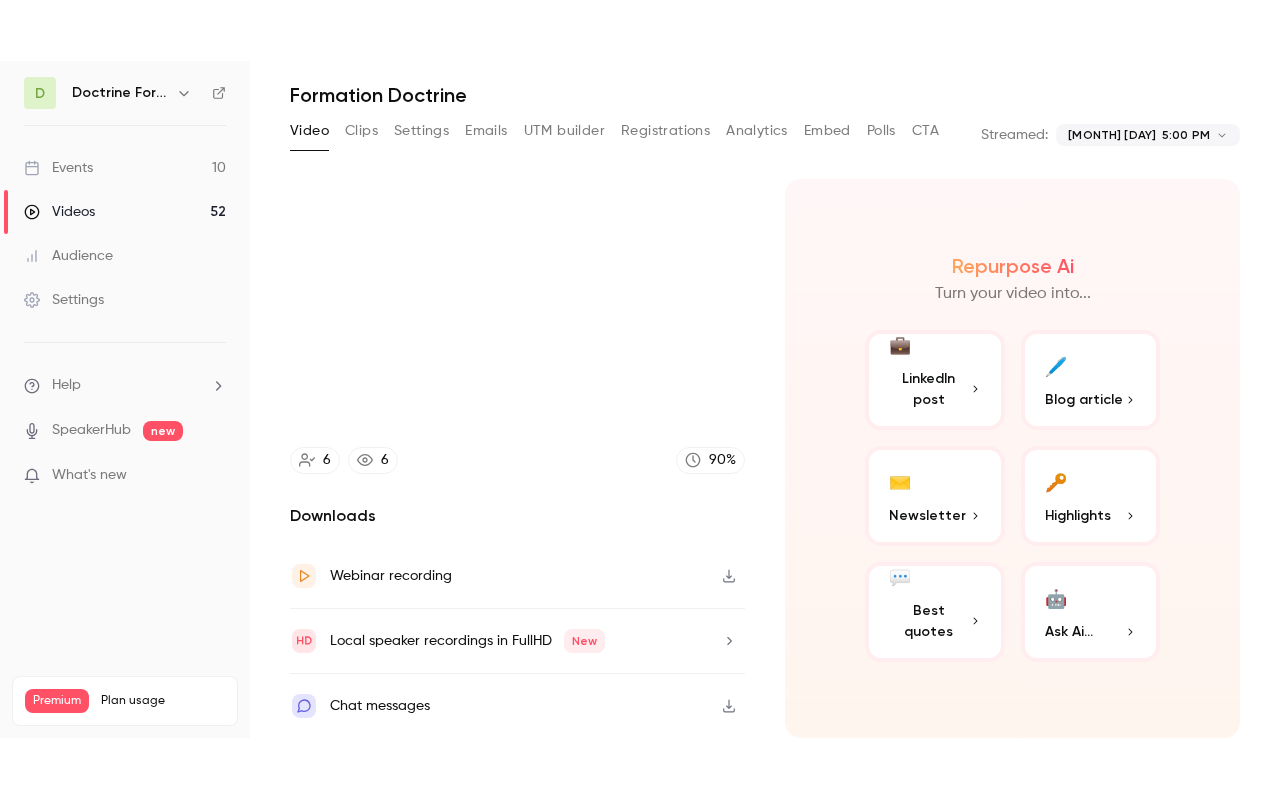 scroll, scrollTop: 0, scrollLeft: 0, axis: both 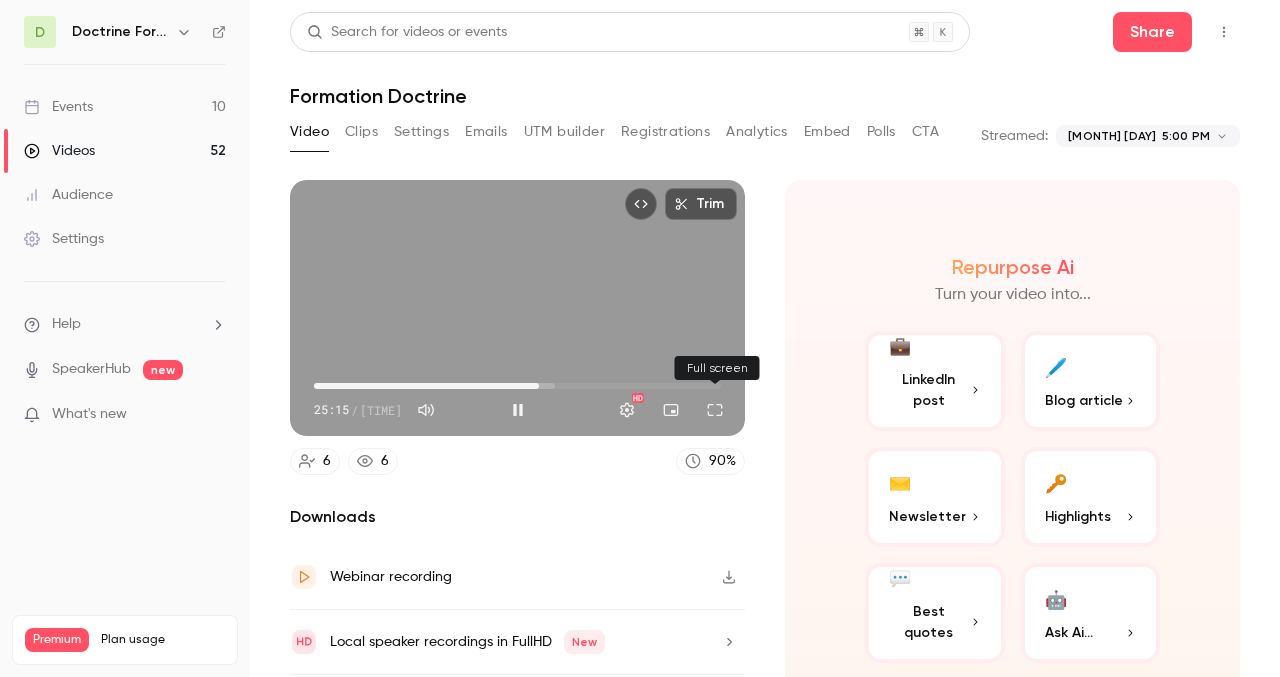 click at bounding box center [715, 410] 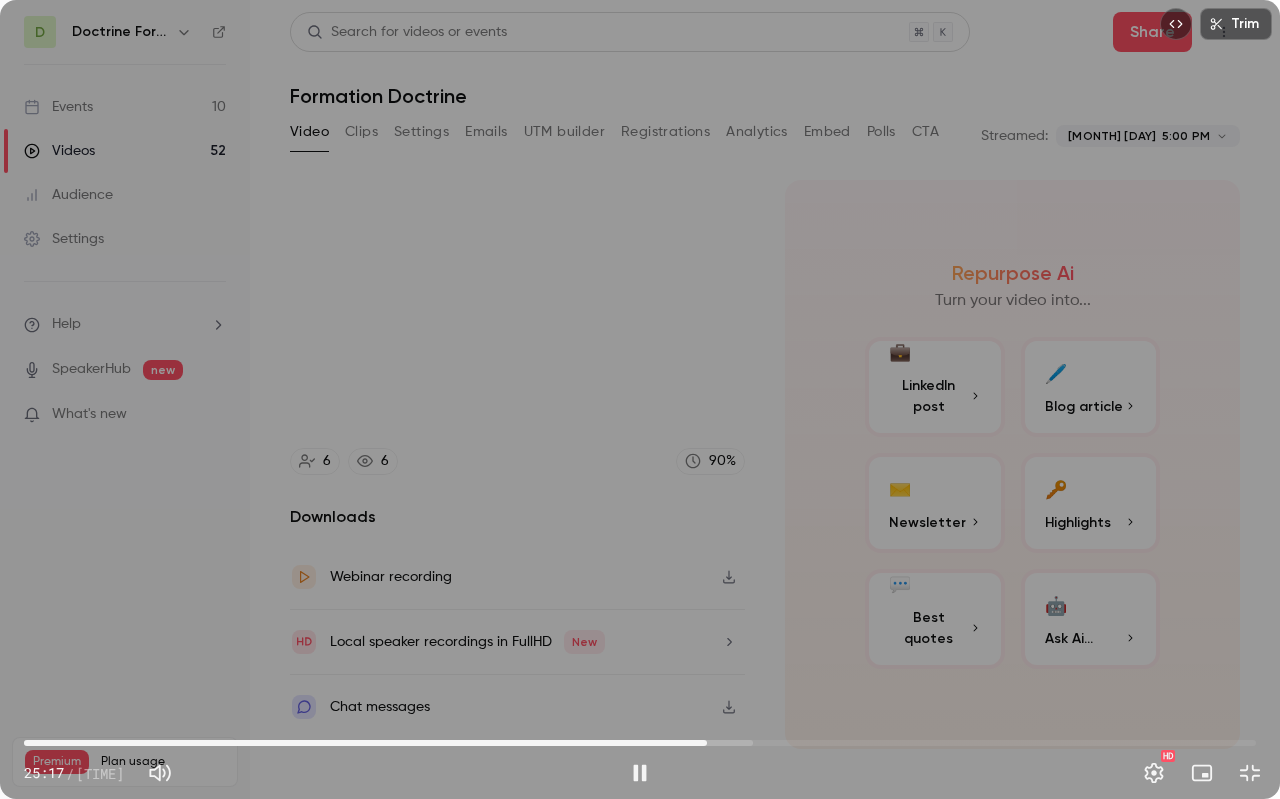 click on "25:17" at bounding box center (640, 743) 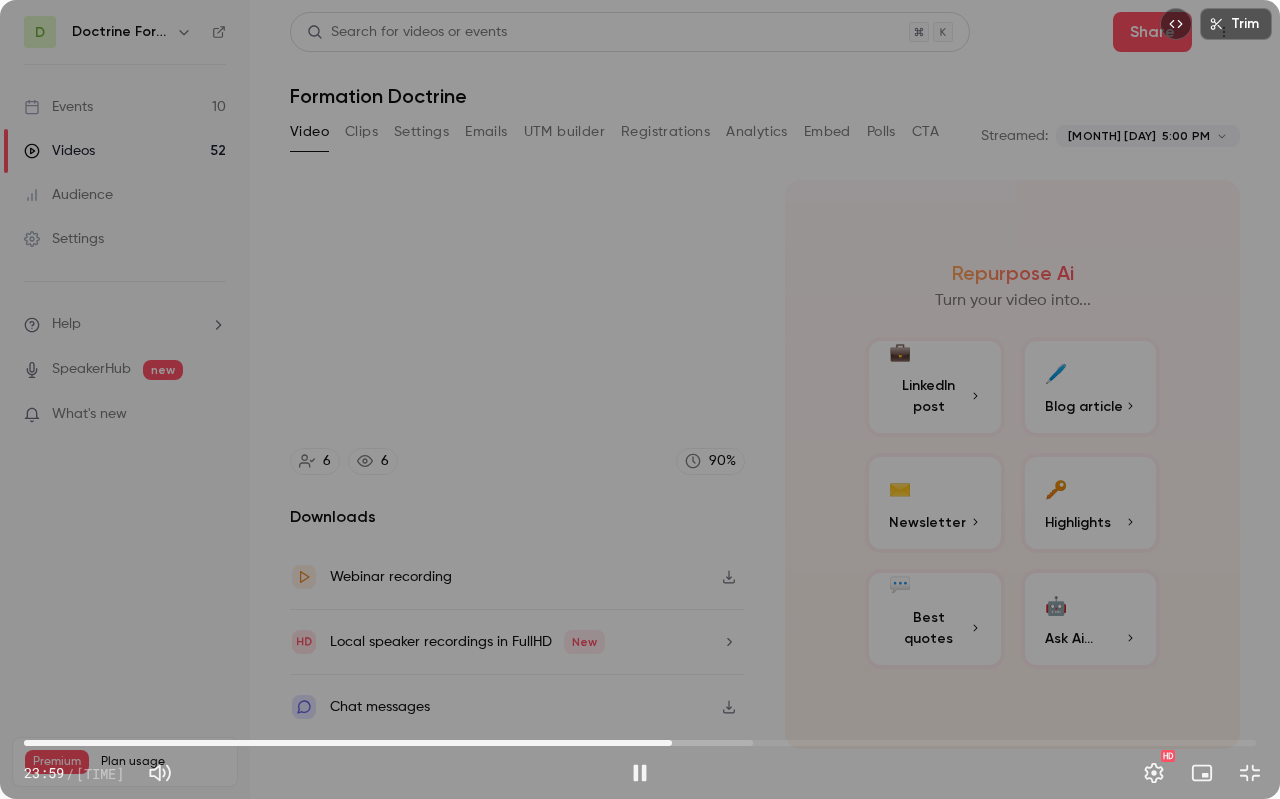 click on "Trim [TIME] [TIME] / [TIME] HD" at bounding box center (640, 399) 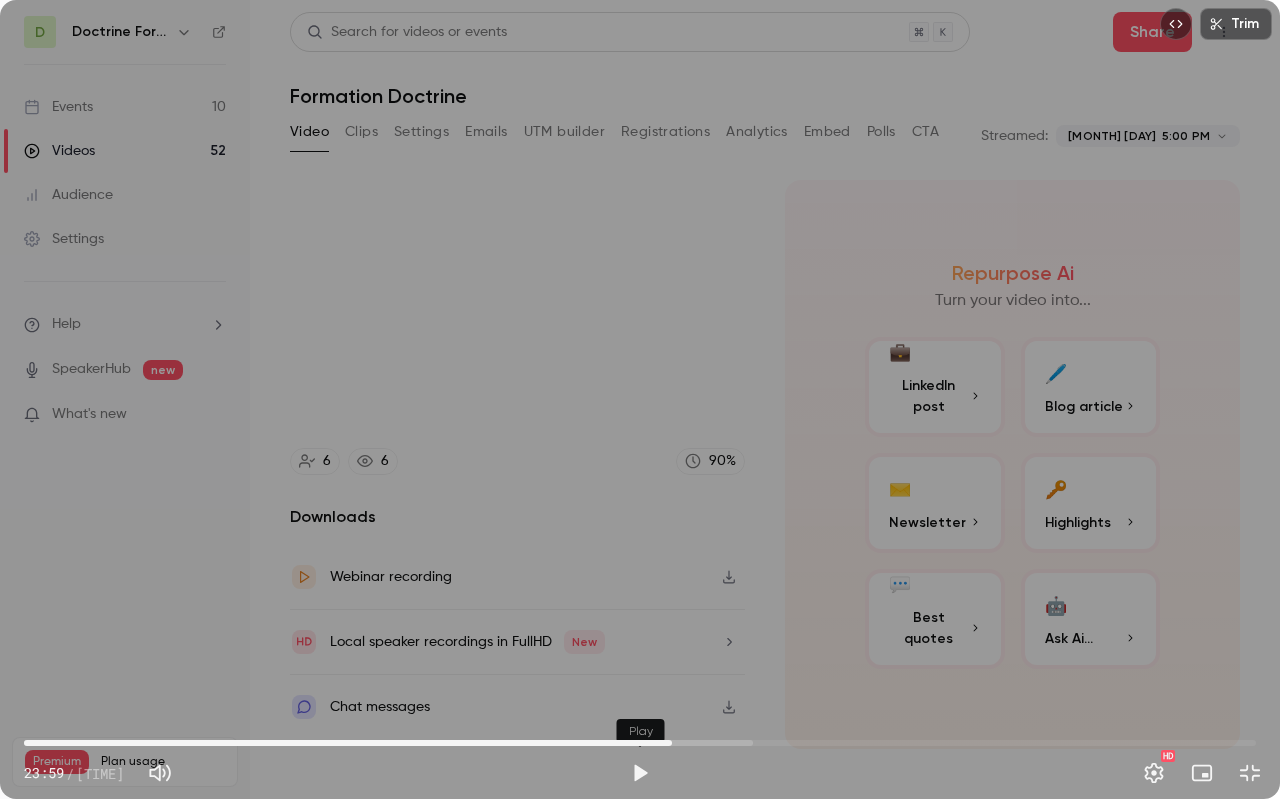 click at bounding box center [640, 773] 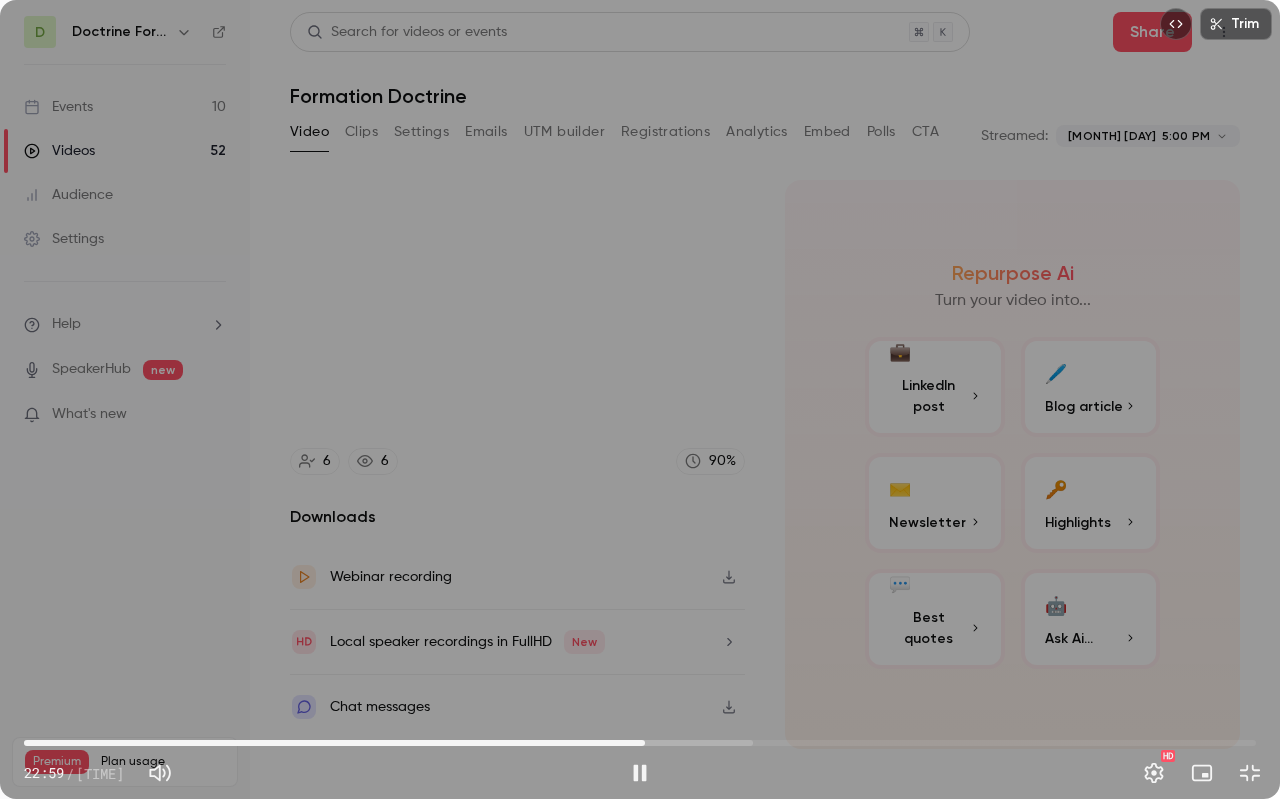 click on "22:59" at bounding box center [640, 743] 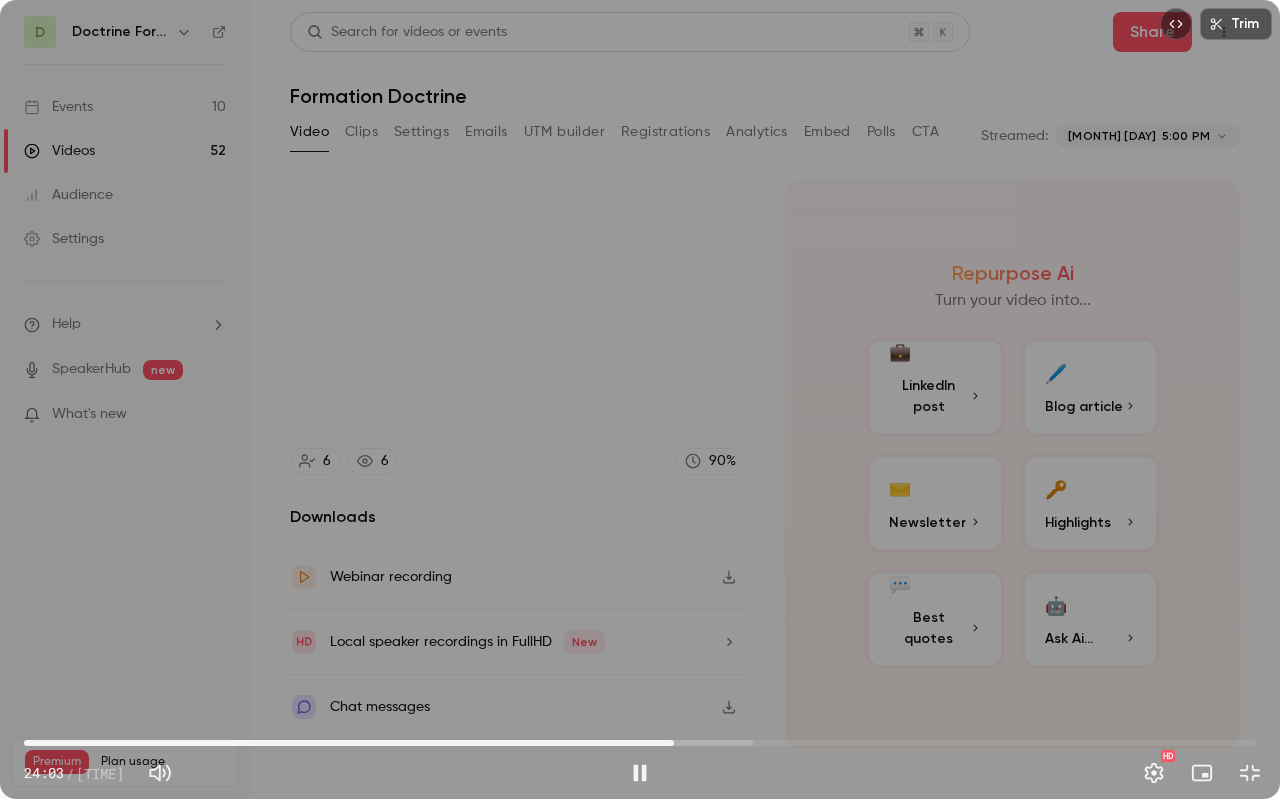 click on "Trim [TIME] [TIME] / [TIME] HD" at bounding box center (640, 399) 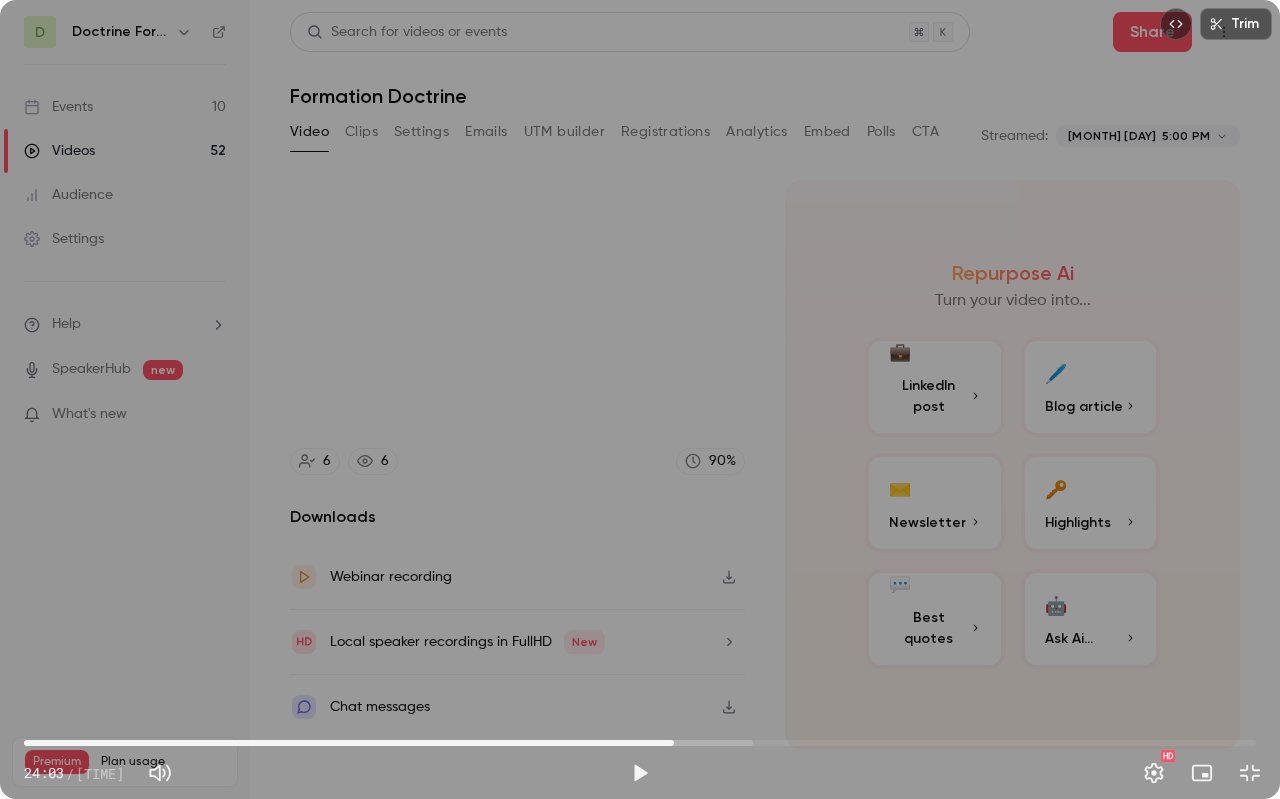 click on "Trim [TIME] [TIME] / [TIME] HD" at bounding box center [640, 399] 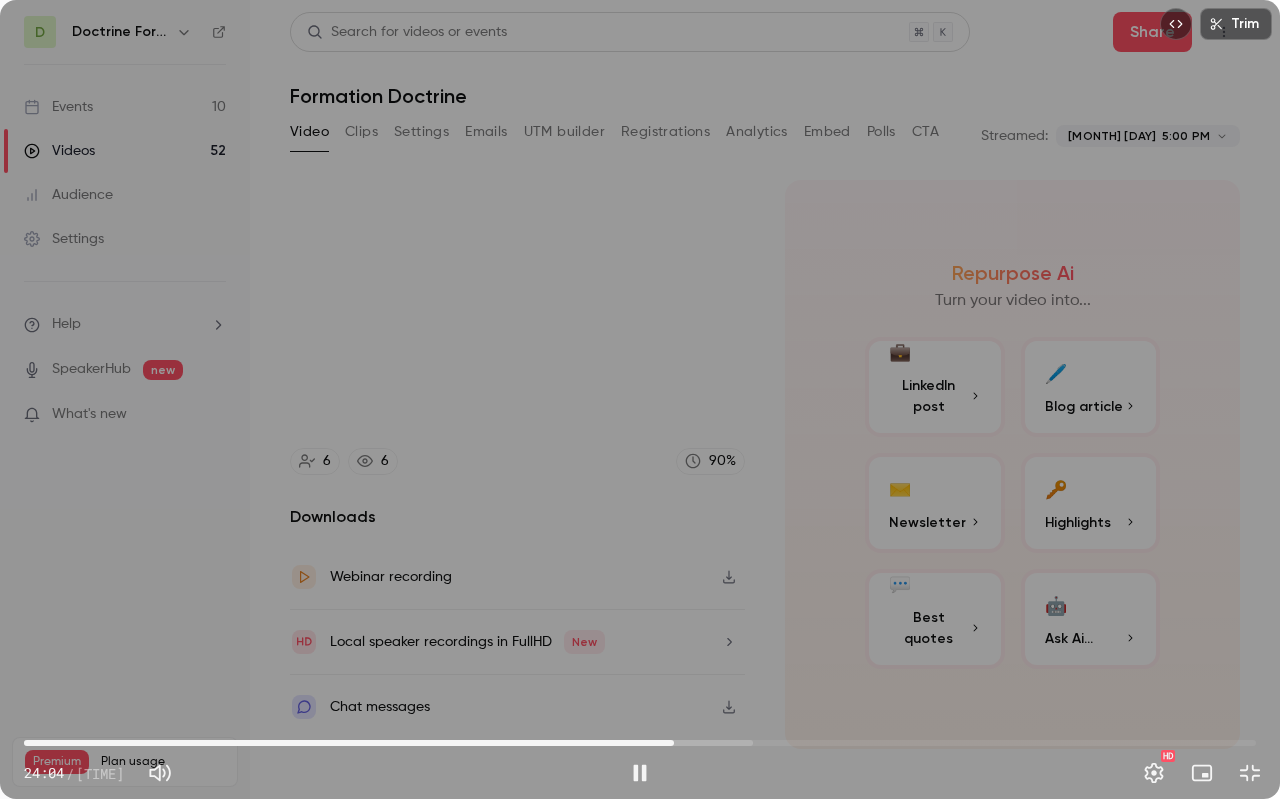click on "Trim [TIME] [TIME] / [TIME] HD" at bounding box center (640, 399) 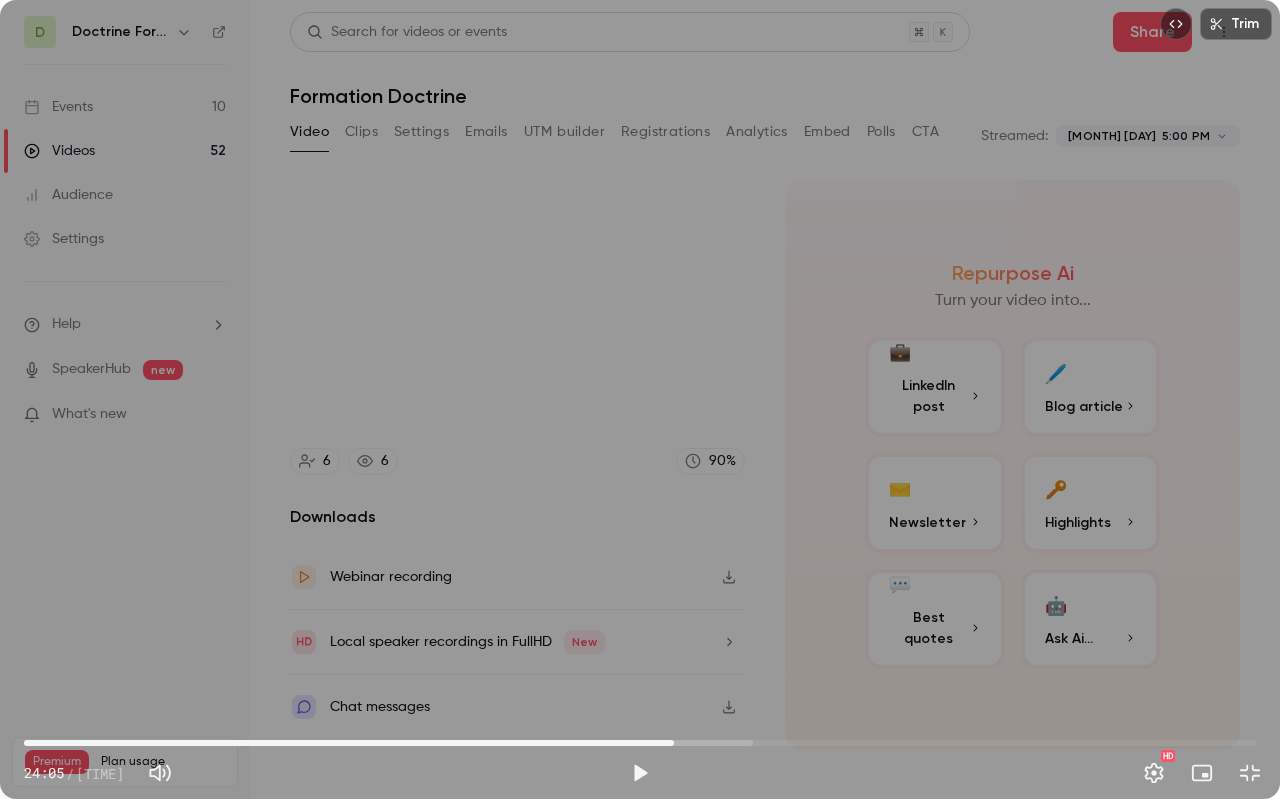 click on "Trim [TIME] [TIME] / [TIME] HD" at bounding box center [640, 399] 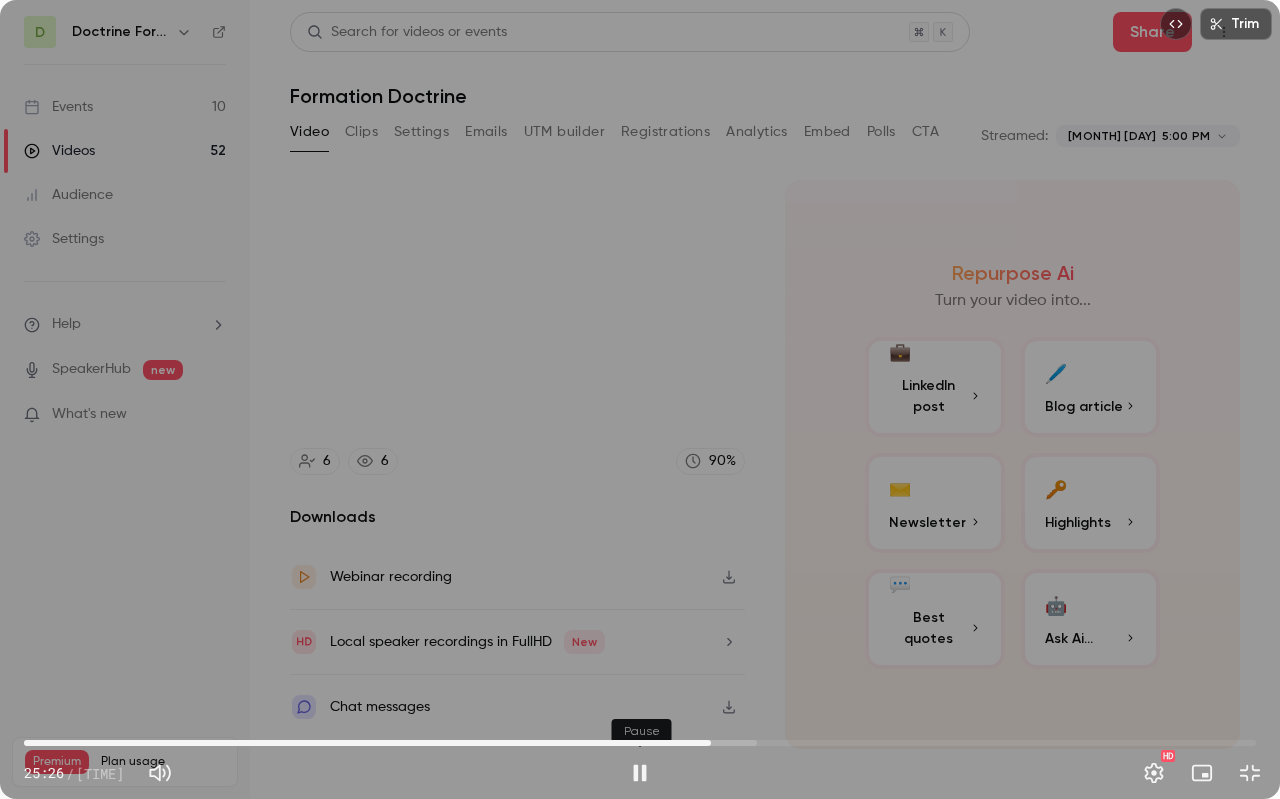 click at bounding box center (640, 773) 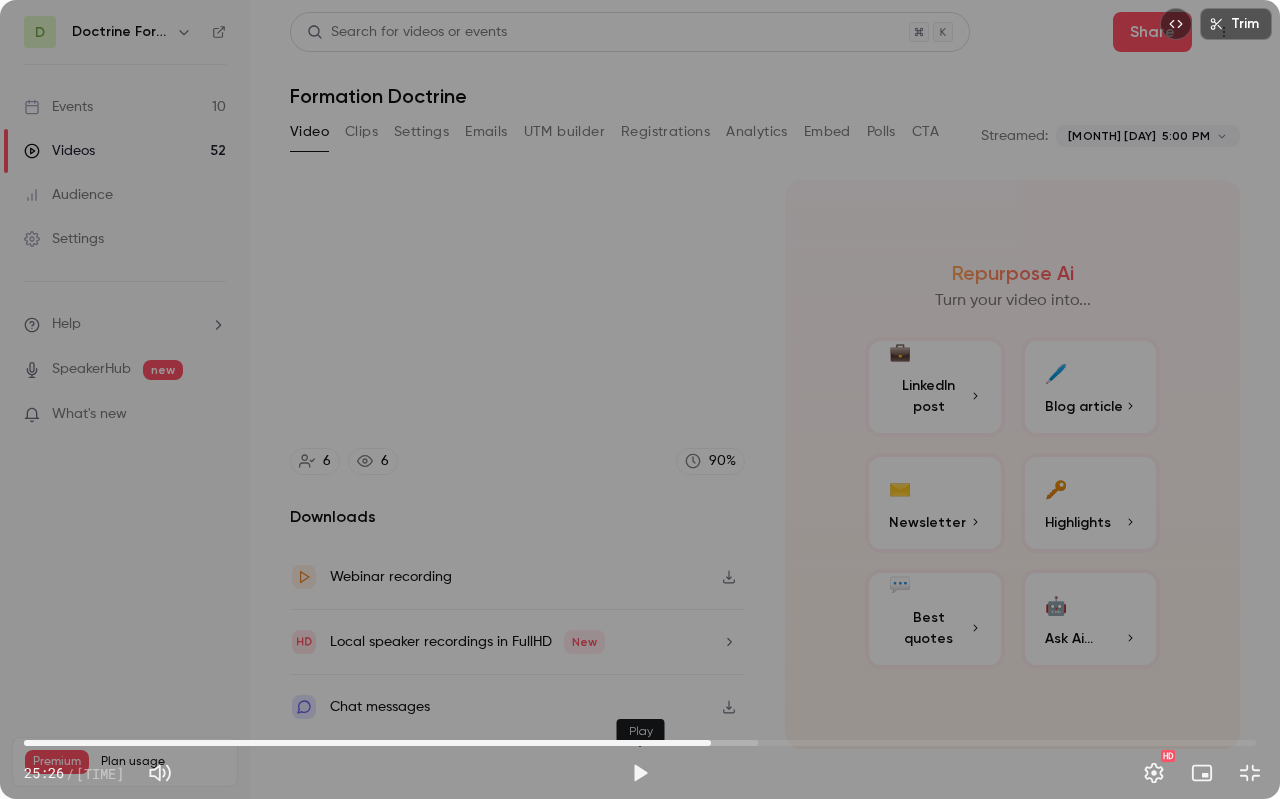 click at bounding box center (640, 773) 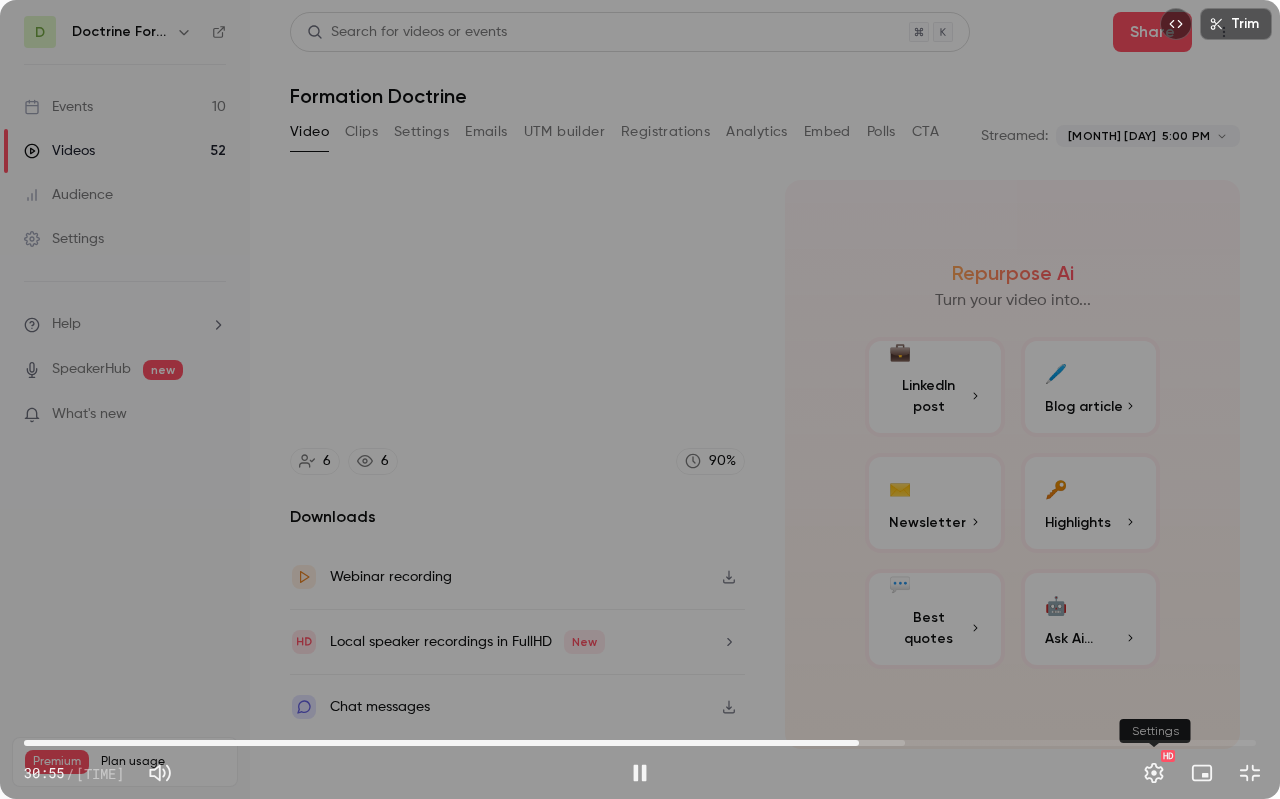 click at bounding box center (1154, 773) 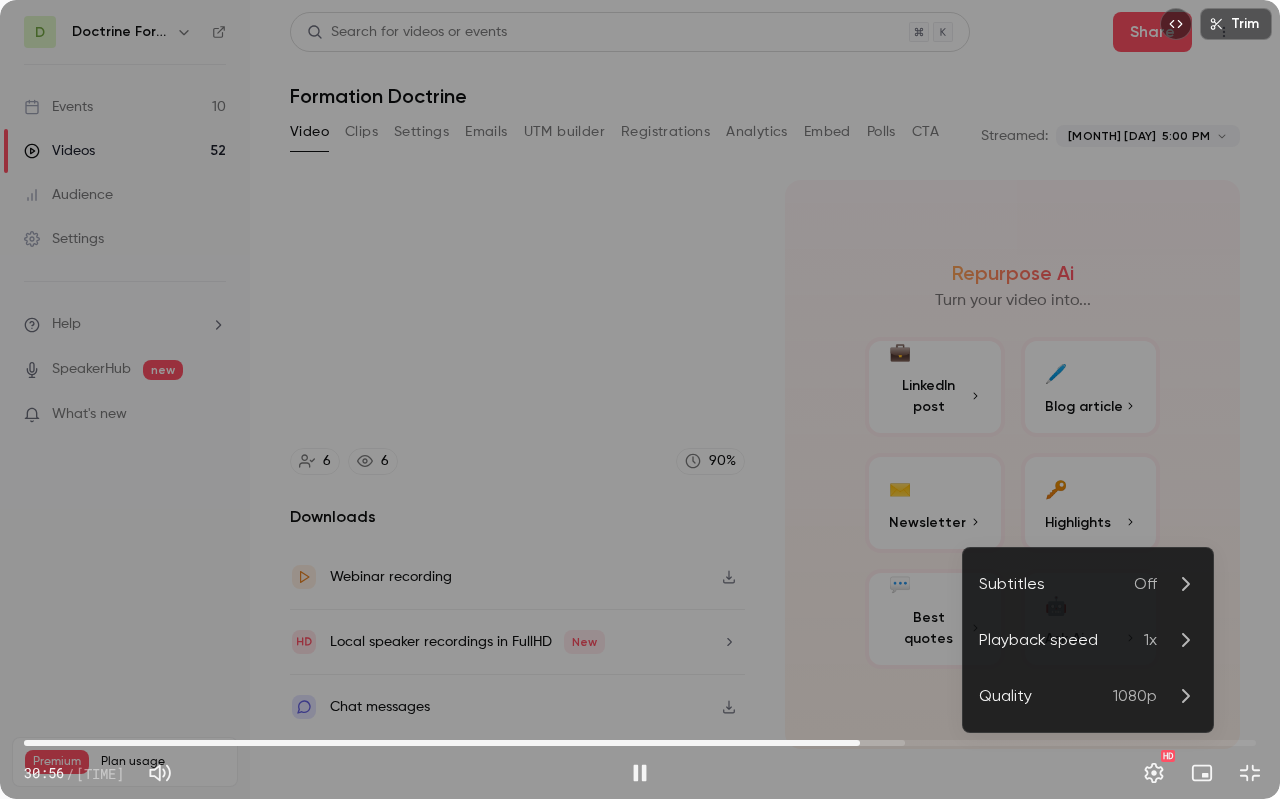 click on "Quality" at bounding box center (1046, 696) 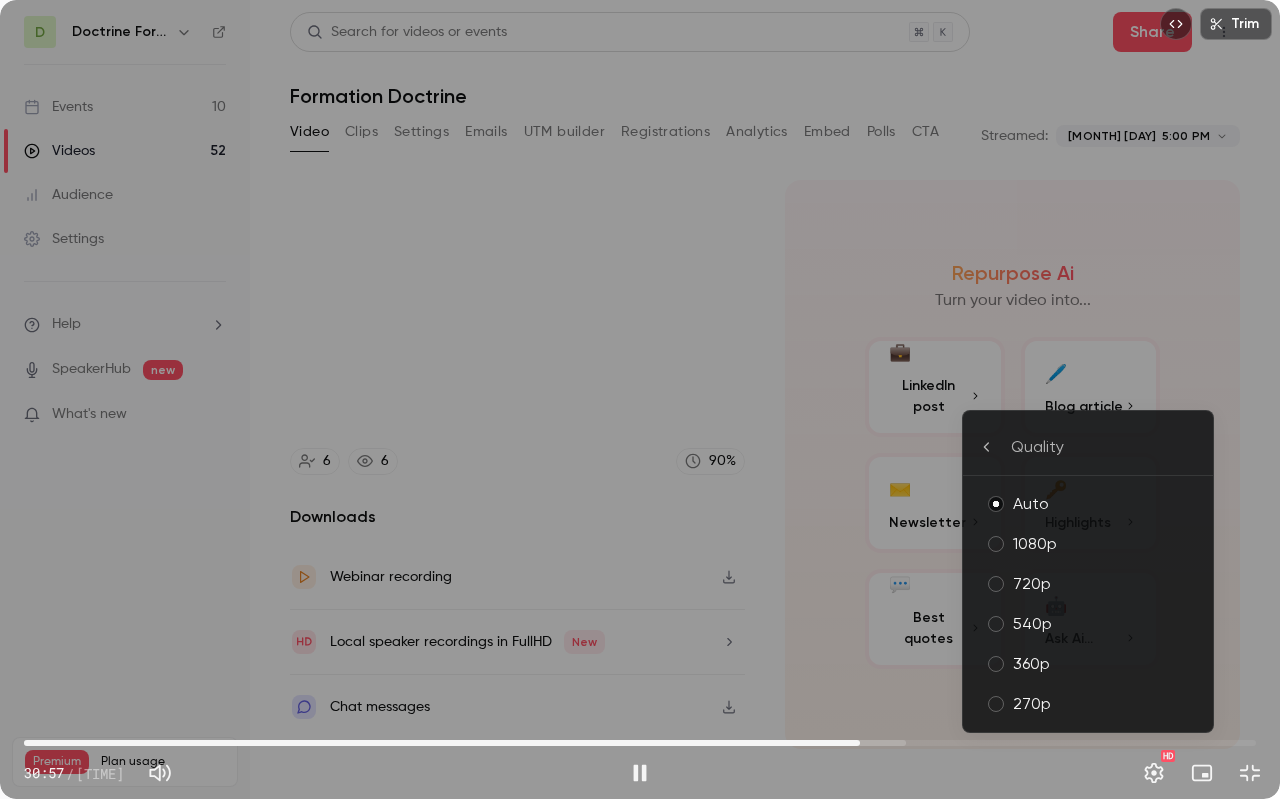 click 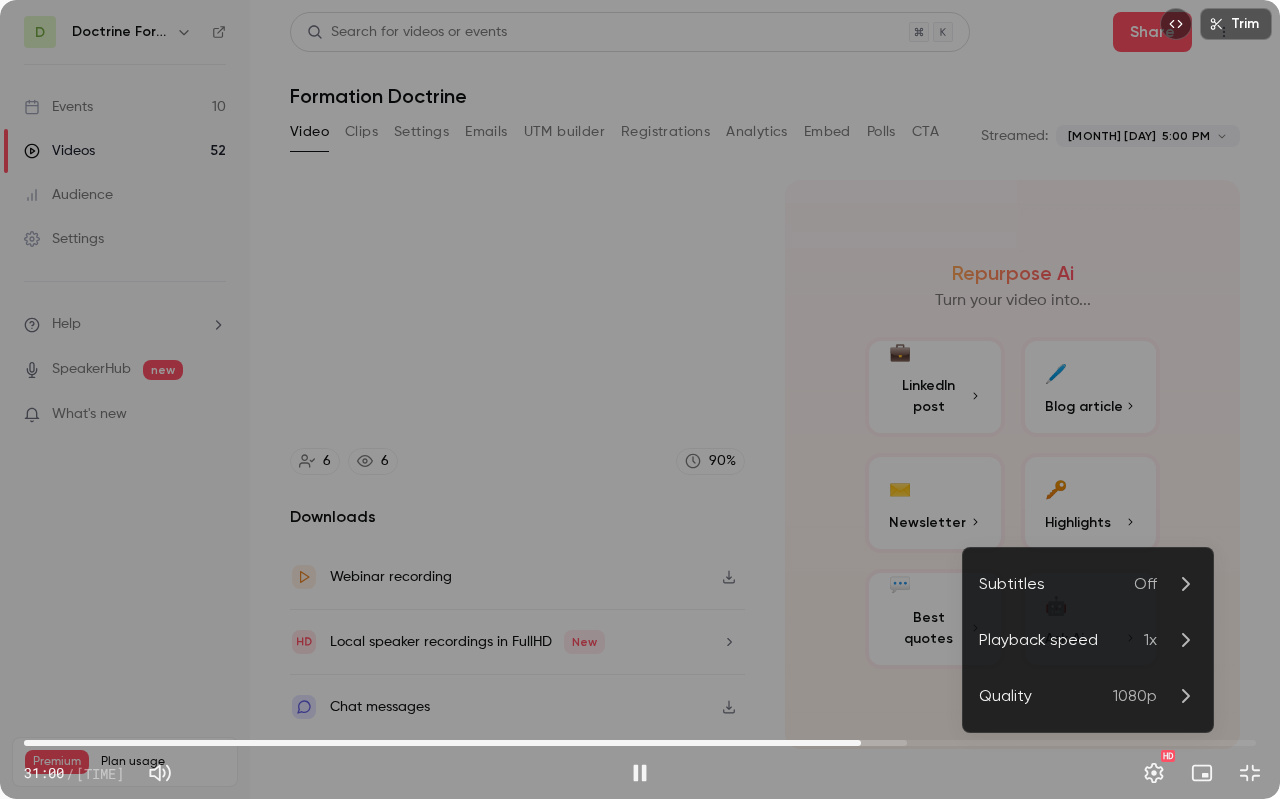 click on "Playback speed" at bounding box center [1061, 640] 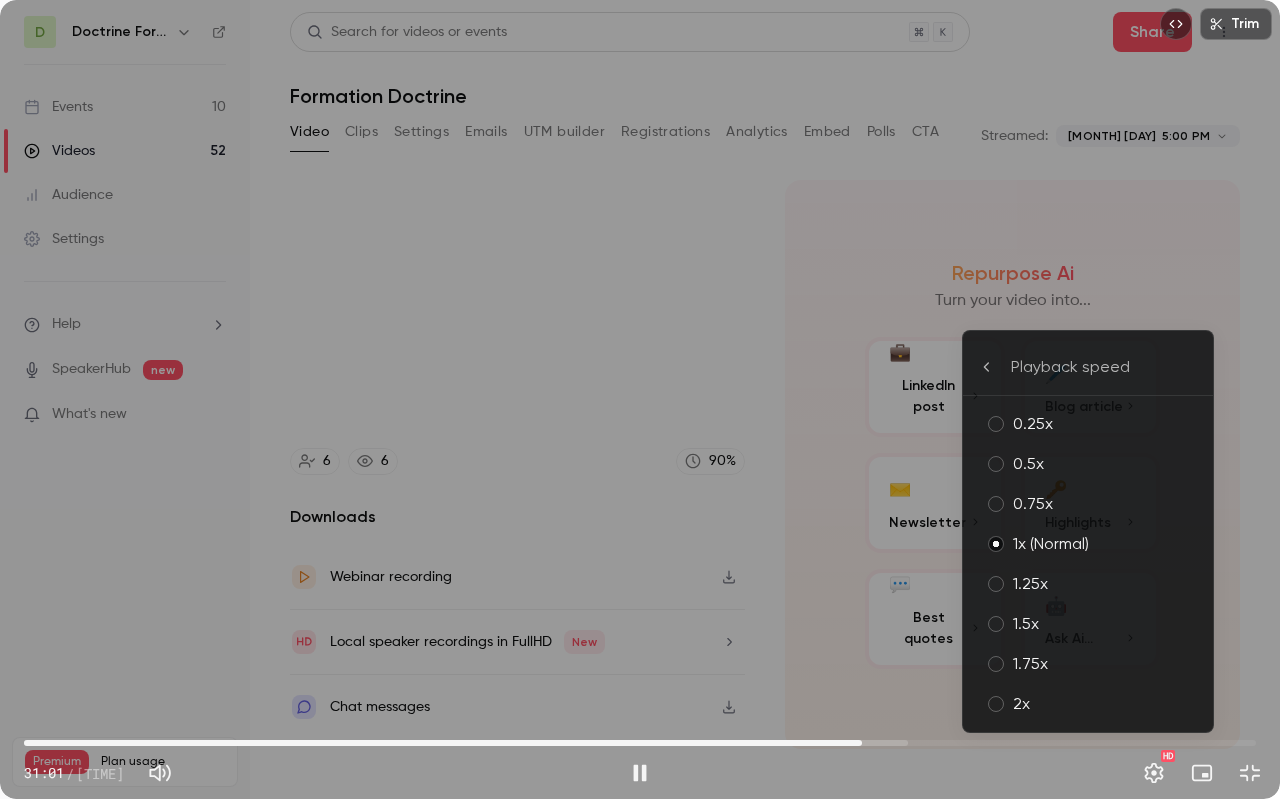 click on "2x" at bounding box center (1105, 704) 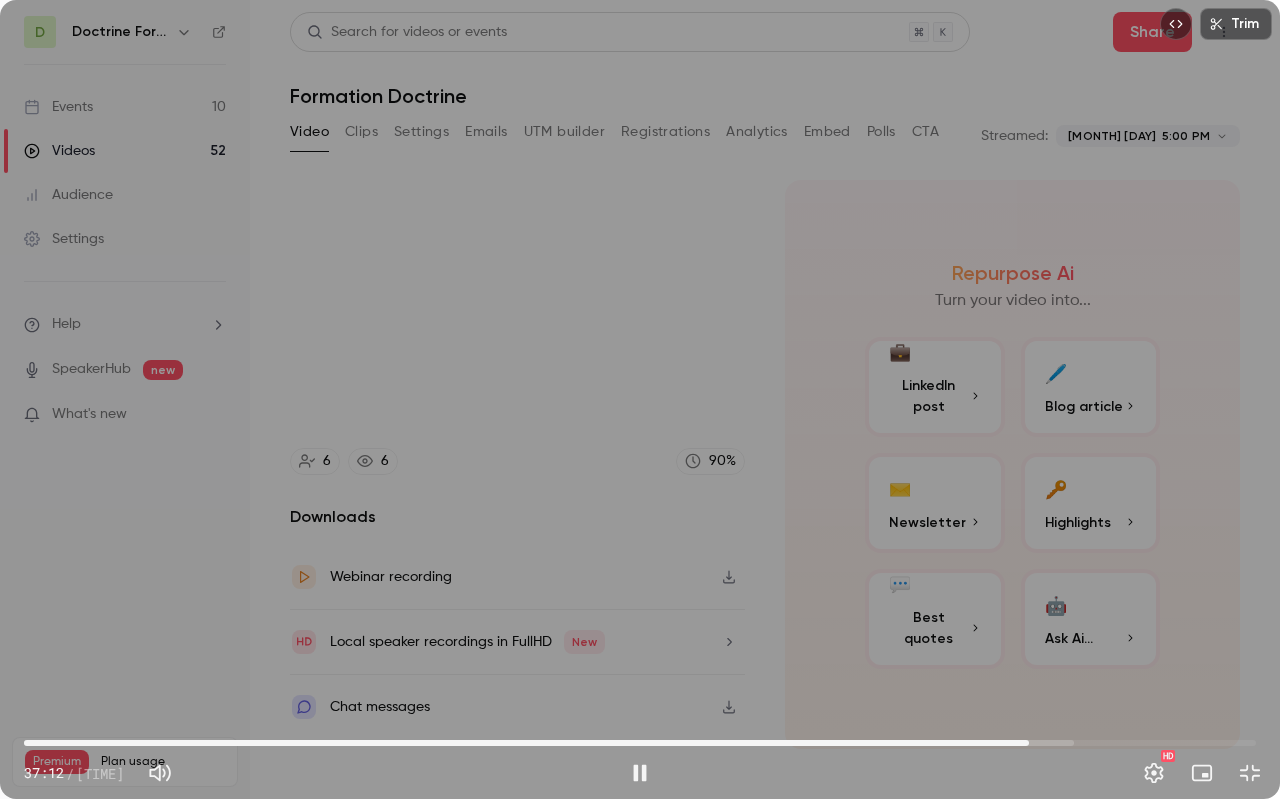 click on "Trim [TIME] [TIME] / [TIME] HD" at bounding box center [640, 399] 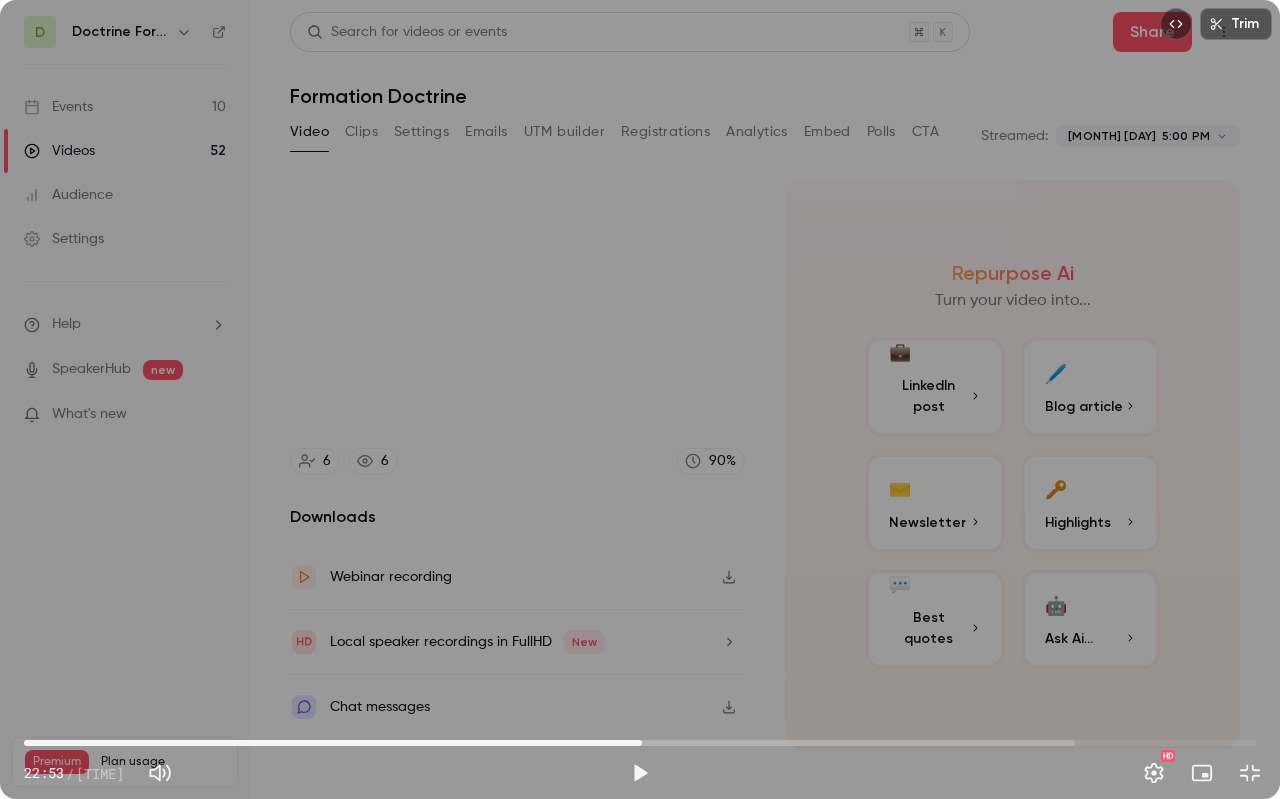 click on "22:53" at bounding box center [640, 743] 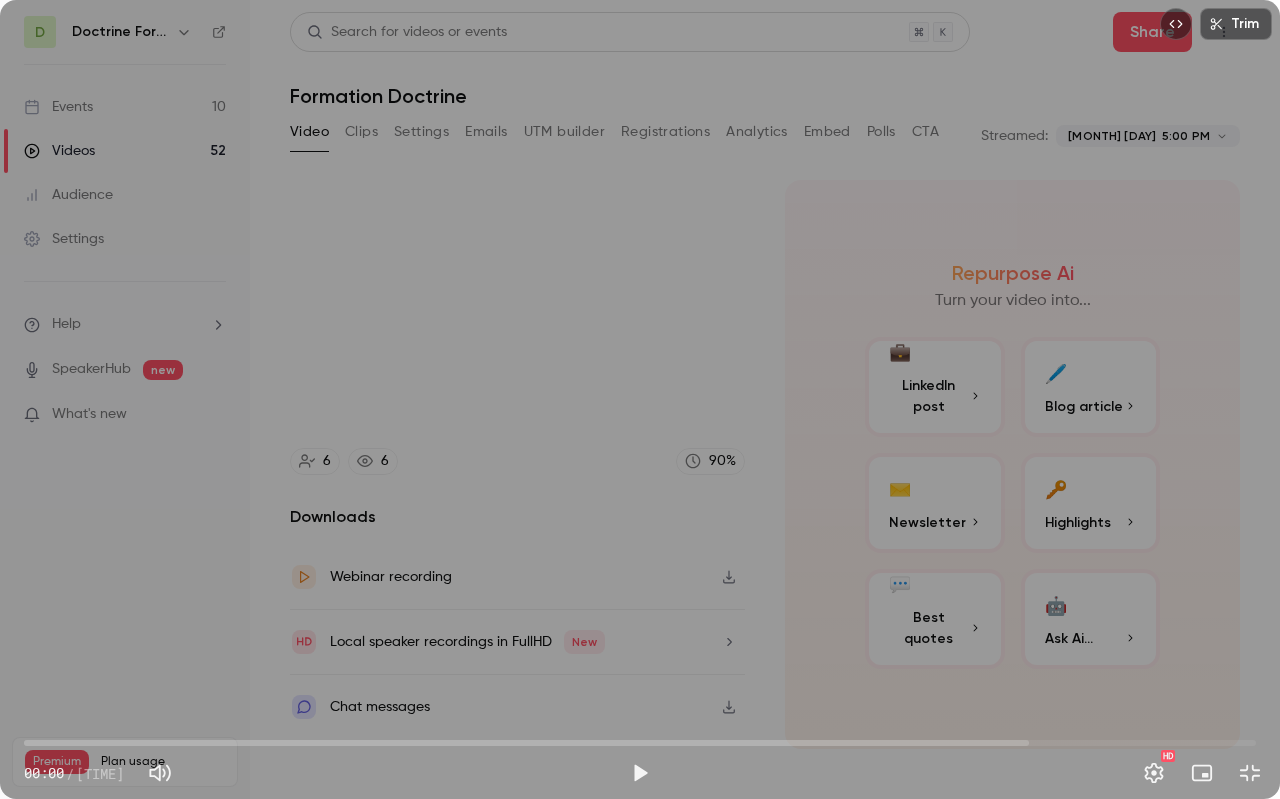 click on "00:00" at bounding box center [640, 743] 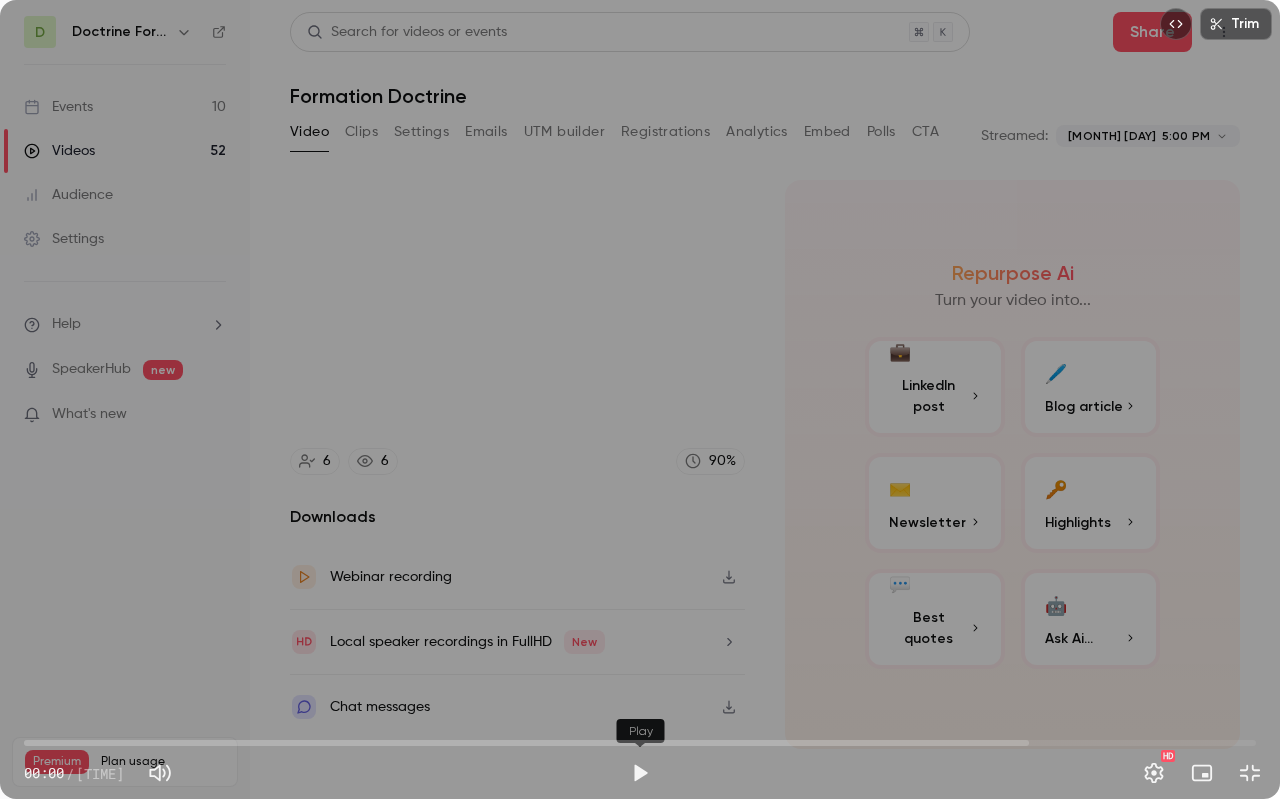 click at bounding box center [640, 773] 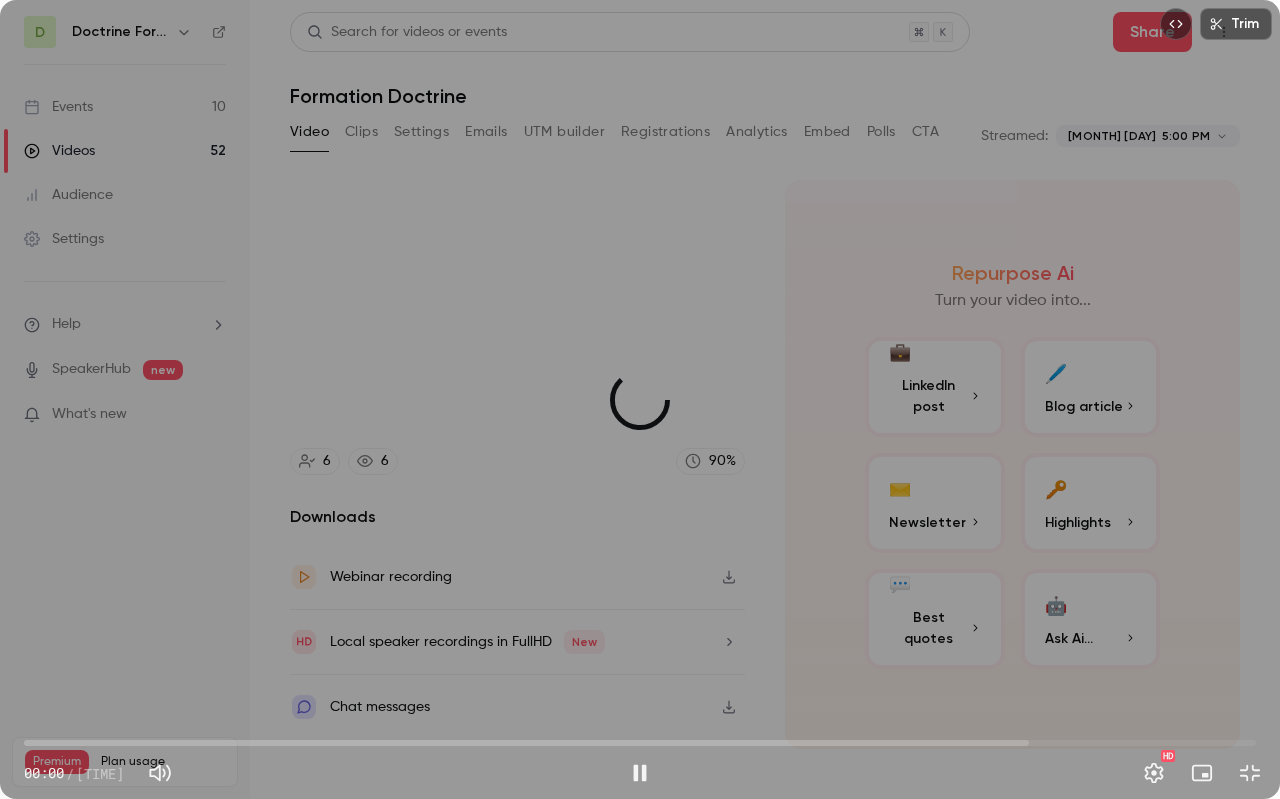 type on "****" 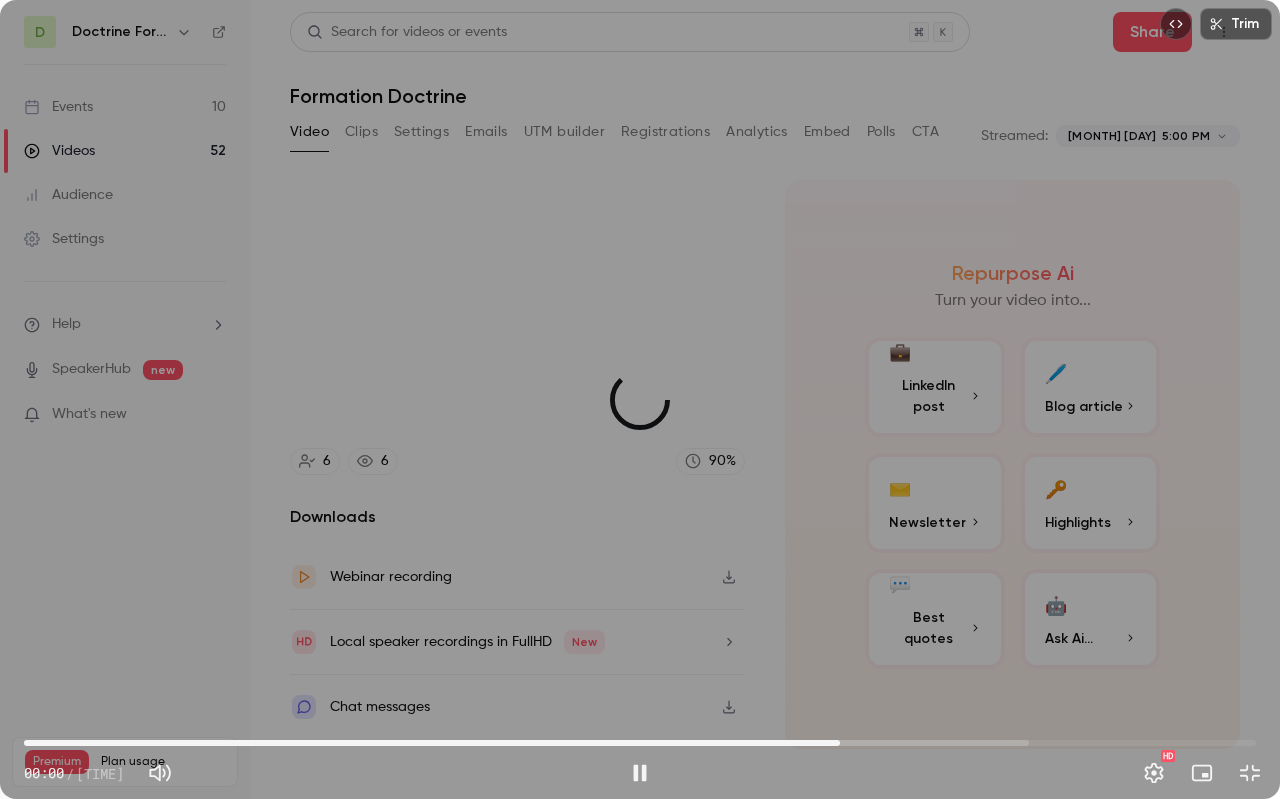 click on "30:13" at bounding box center [640, 743] 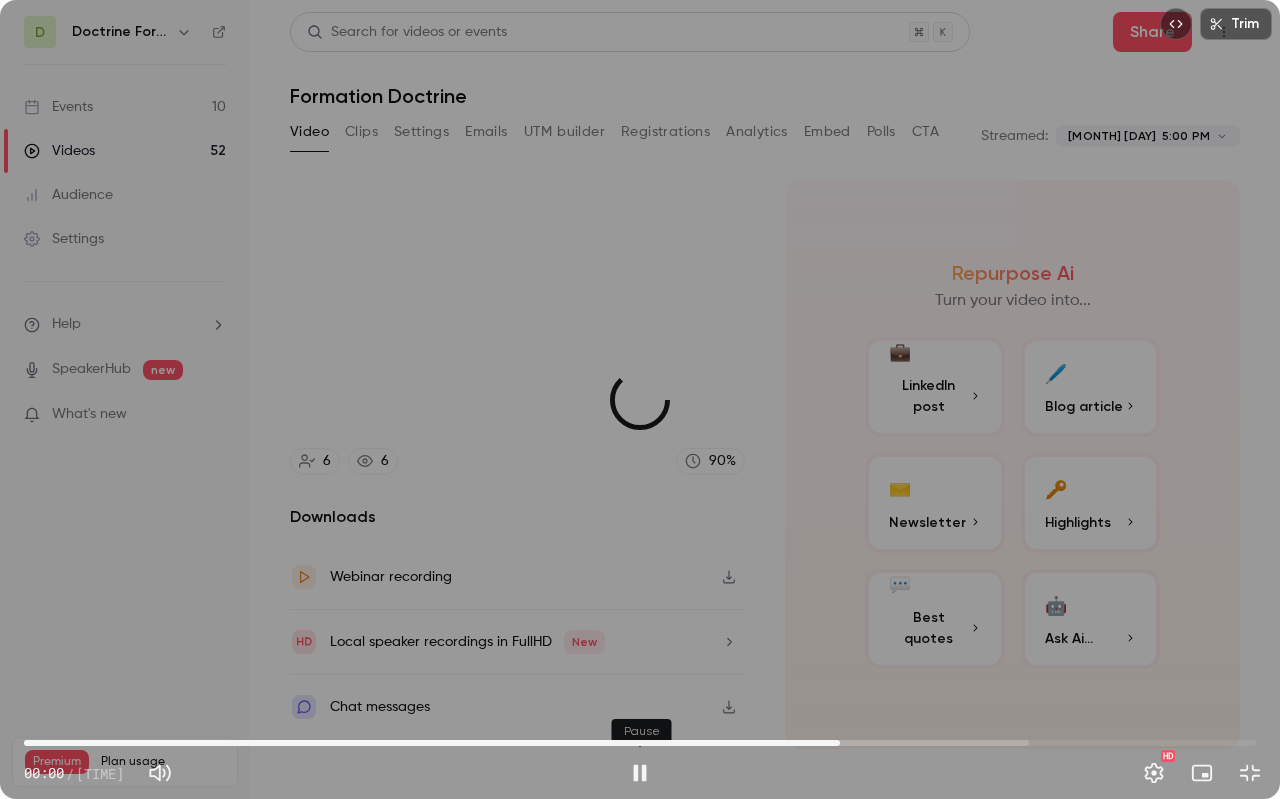 click at bounding box center (640, 773) 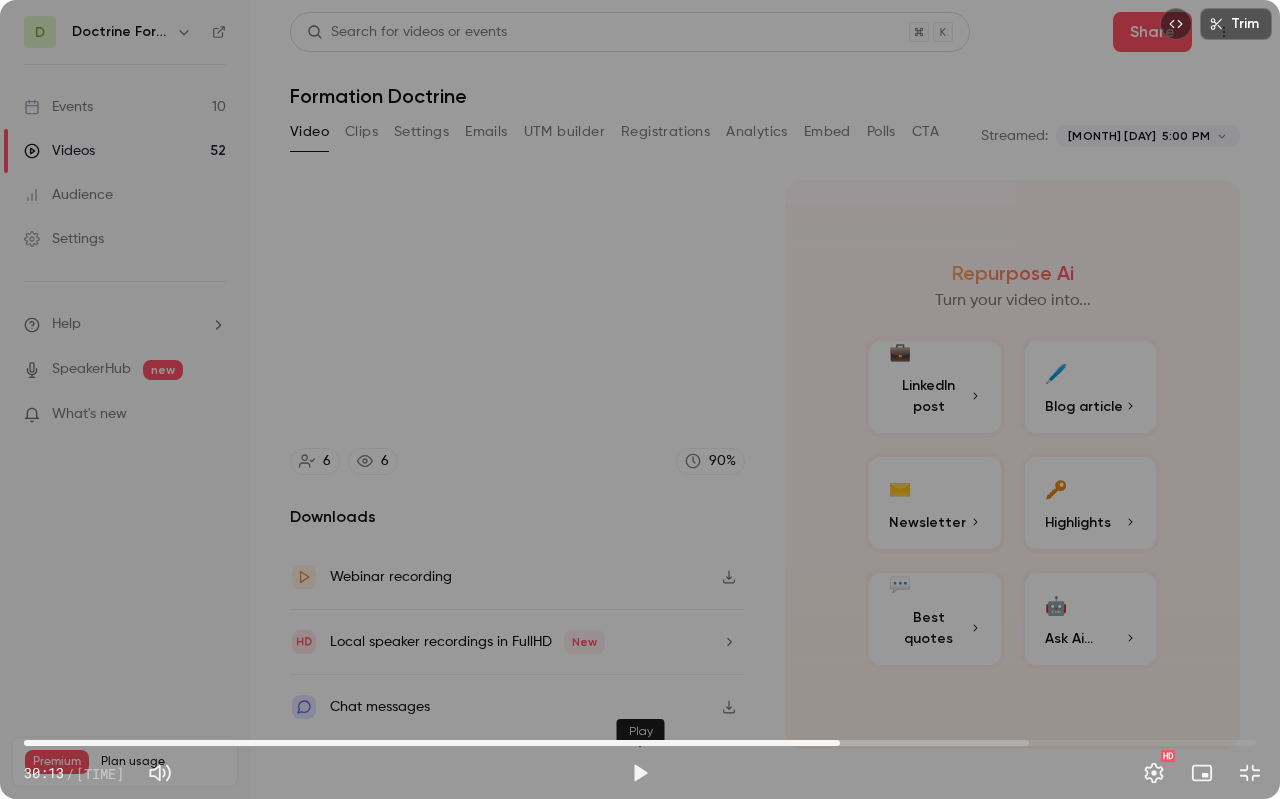 click at bounding box center (640, 773) 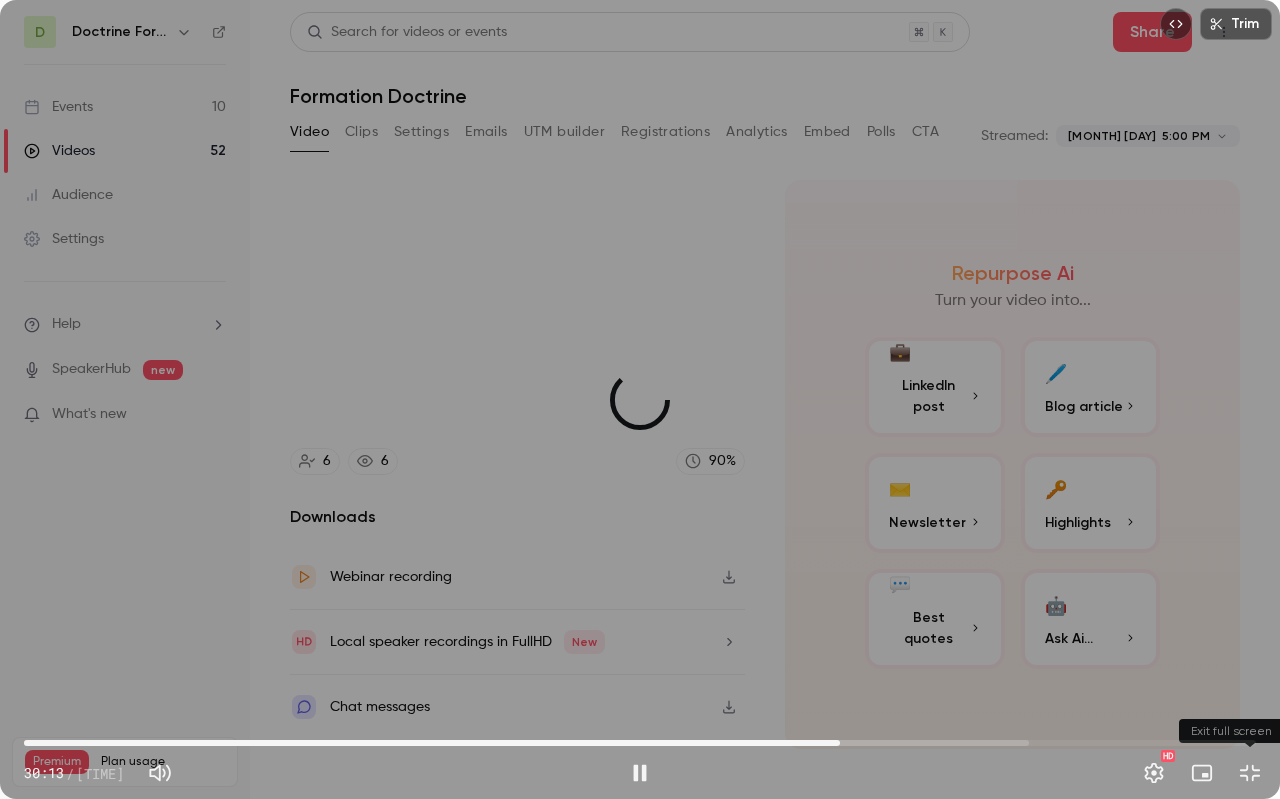 click at bounding box center (1250, 773) 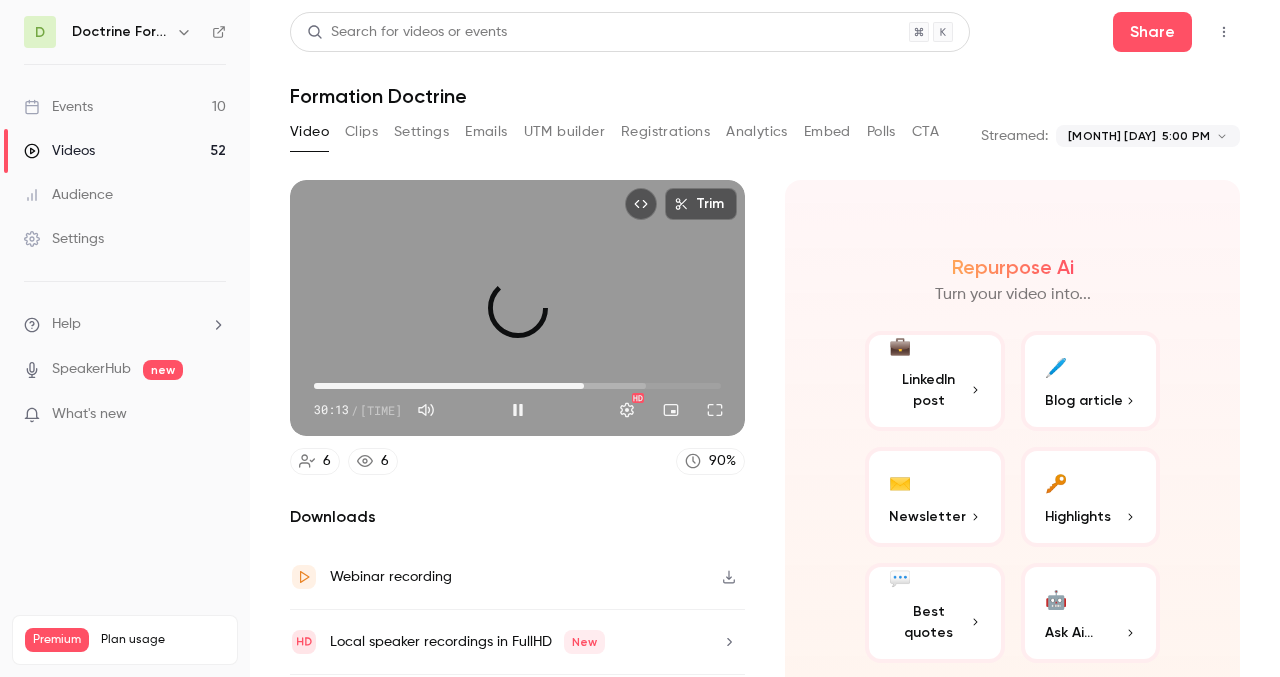click on "Trim [TIME] [TIME] / [TIME] HD" at bounding box center (517, 308) 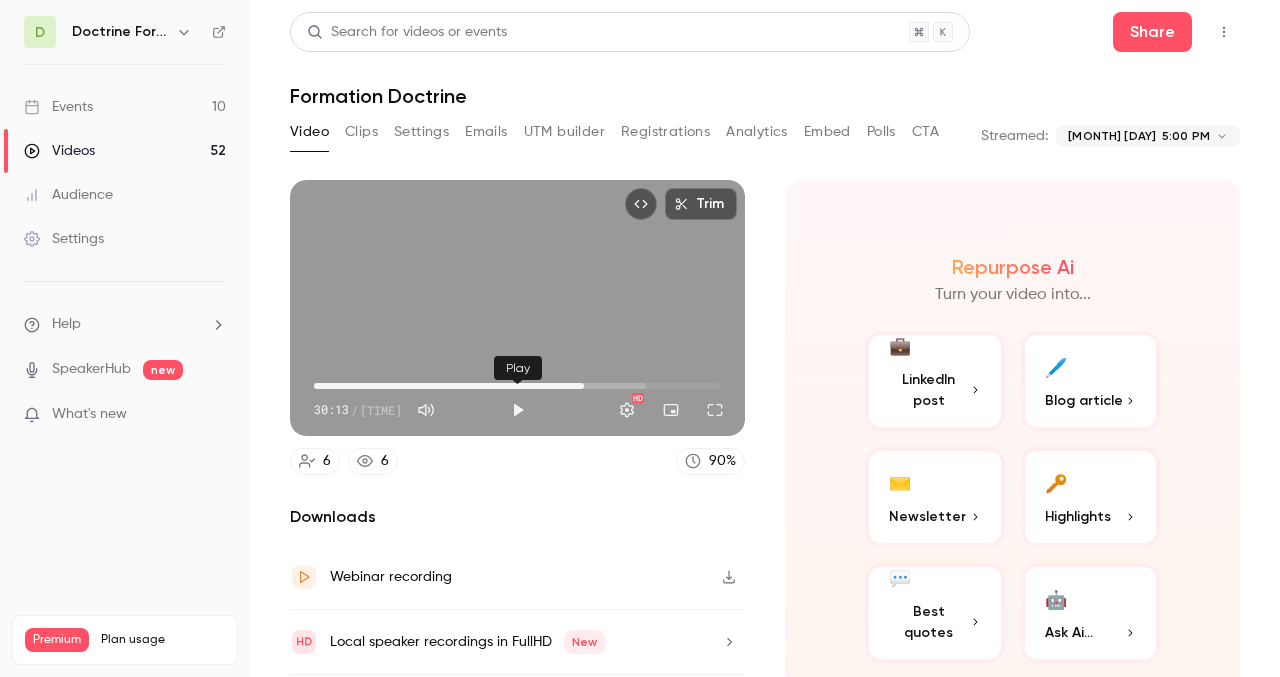 click at bounding box center (518, 410) 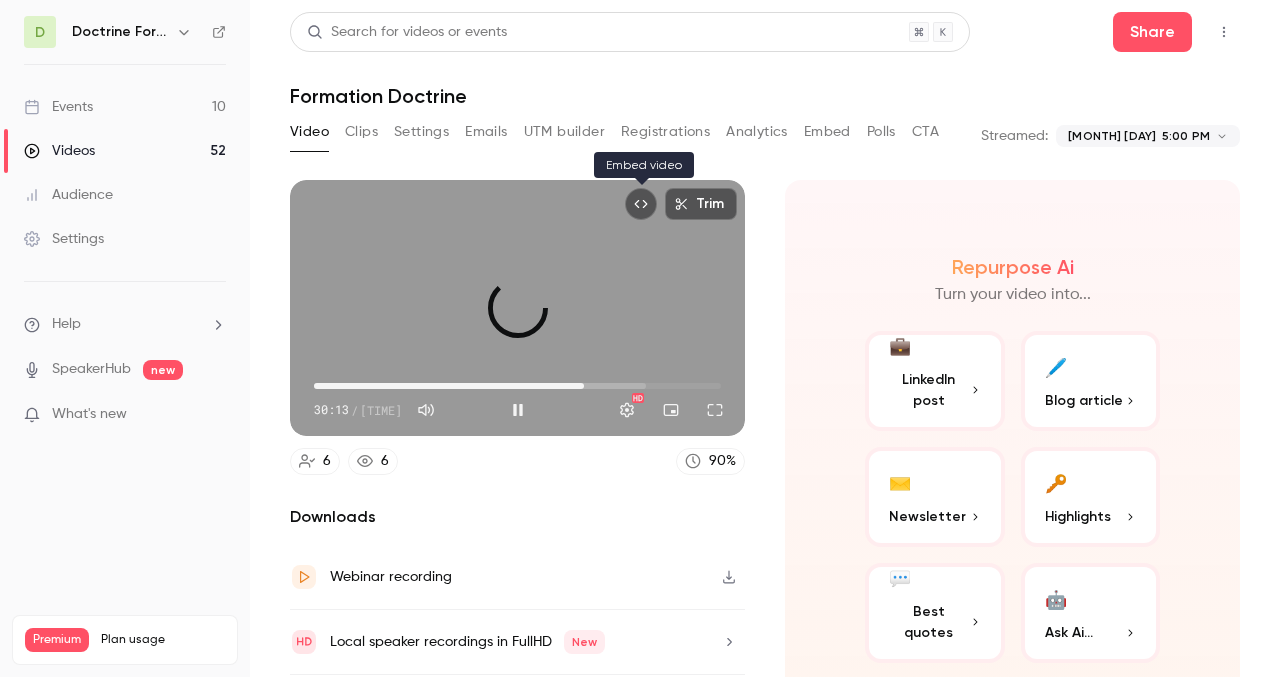 click 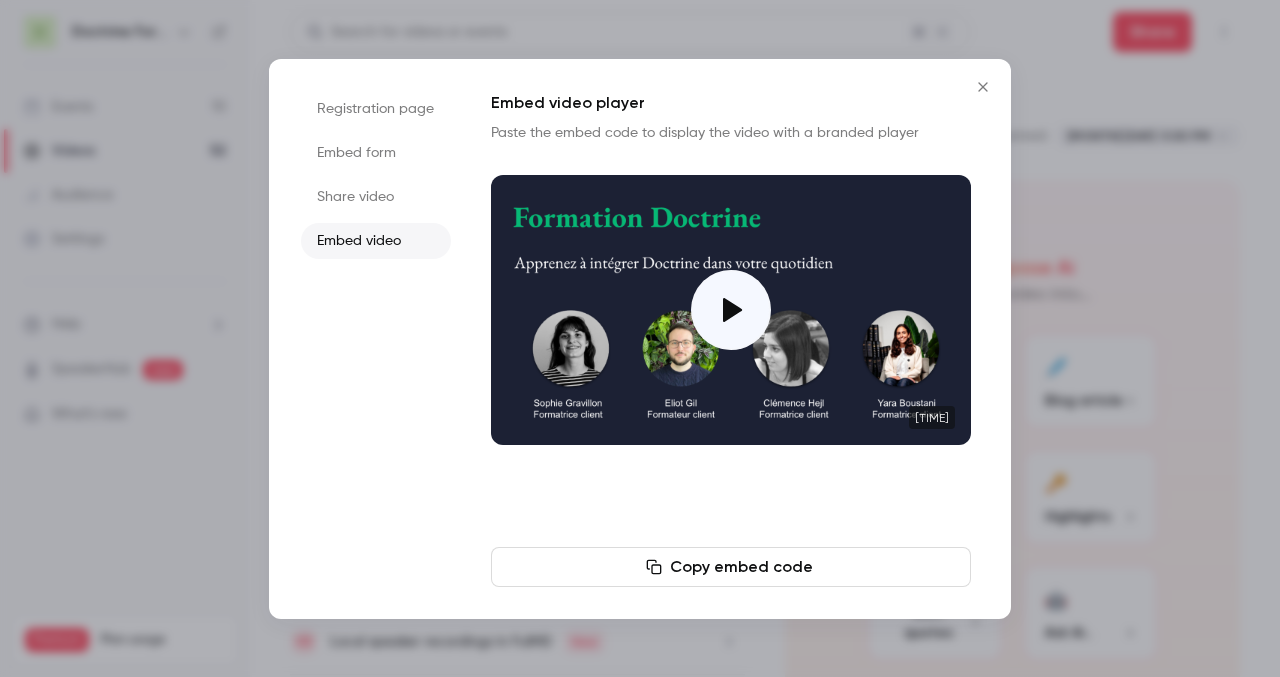 click at bounding box center (731, 310) 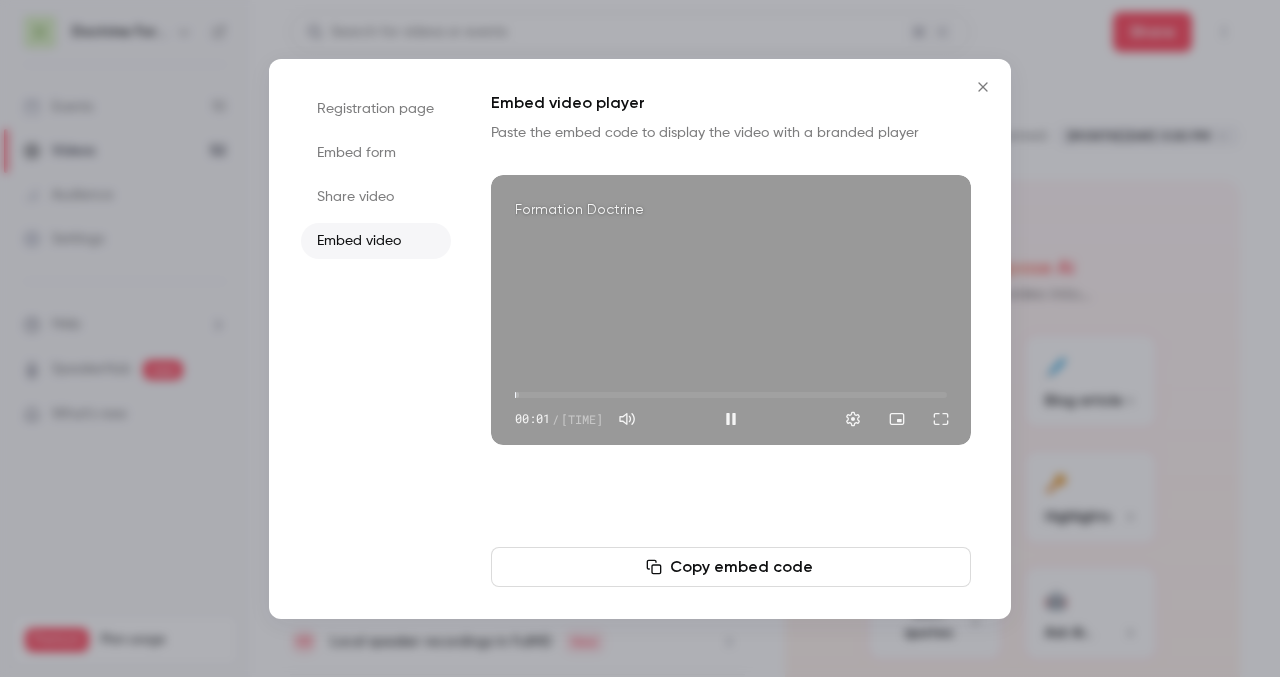 click on "00:01" at bounding box center (731, 395) 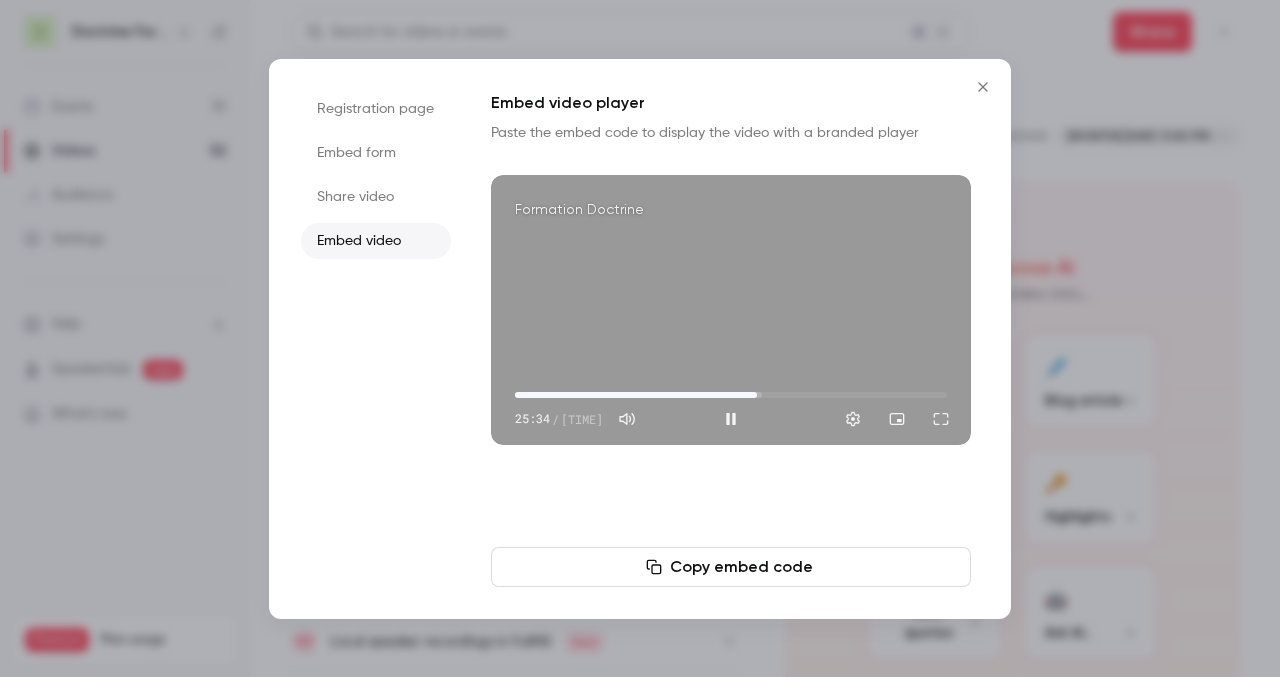 click on "25:34" at bounding box center [731, 395] 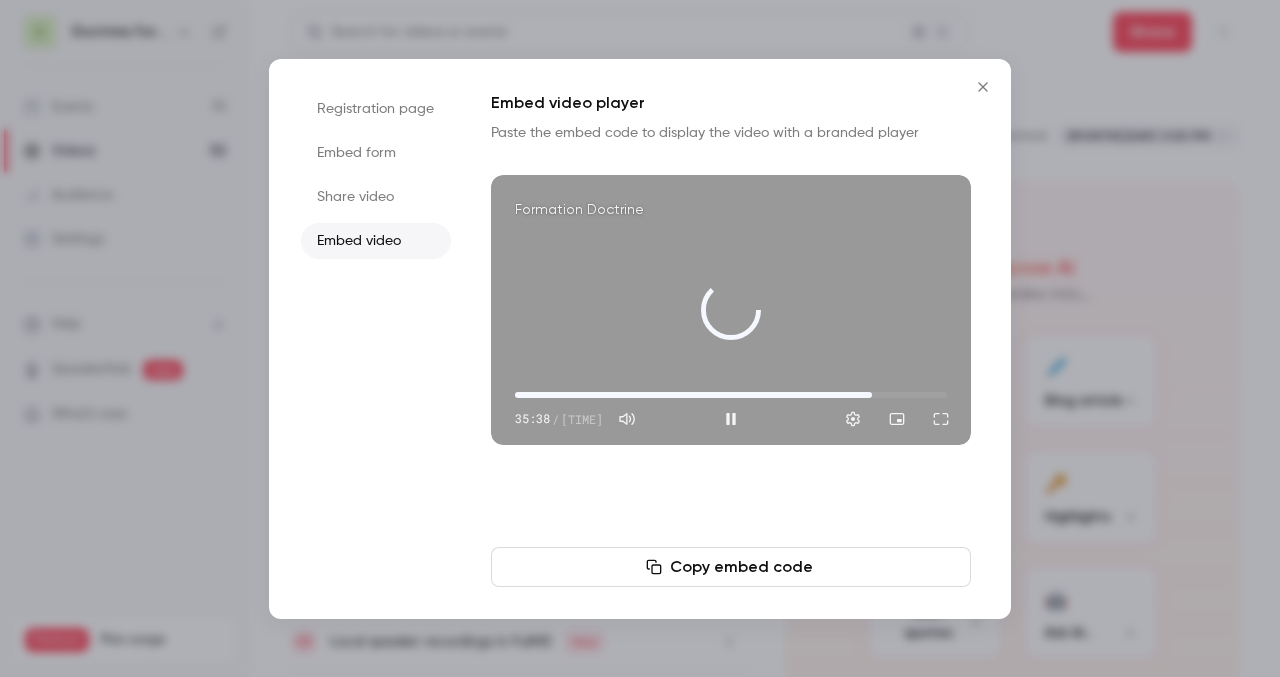 click on "37:42" at bounding box center (731, 395) 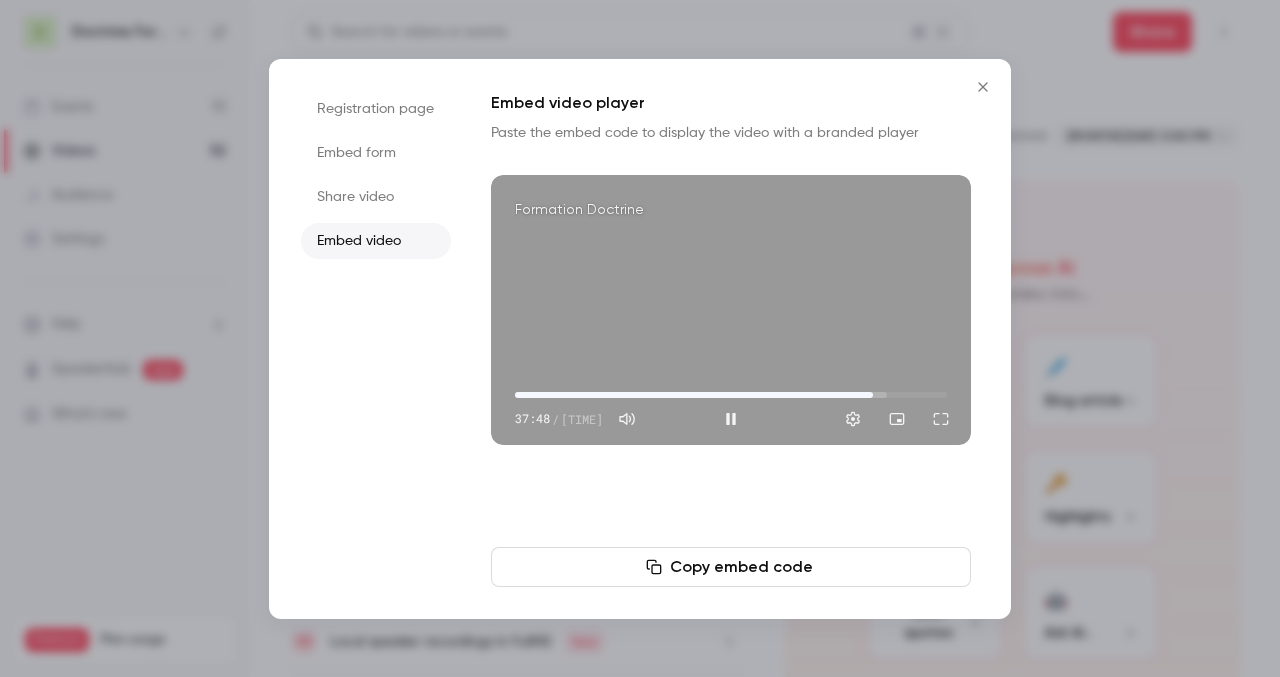 click on "37:48" at bounding box center (731, 395) 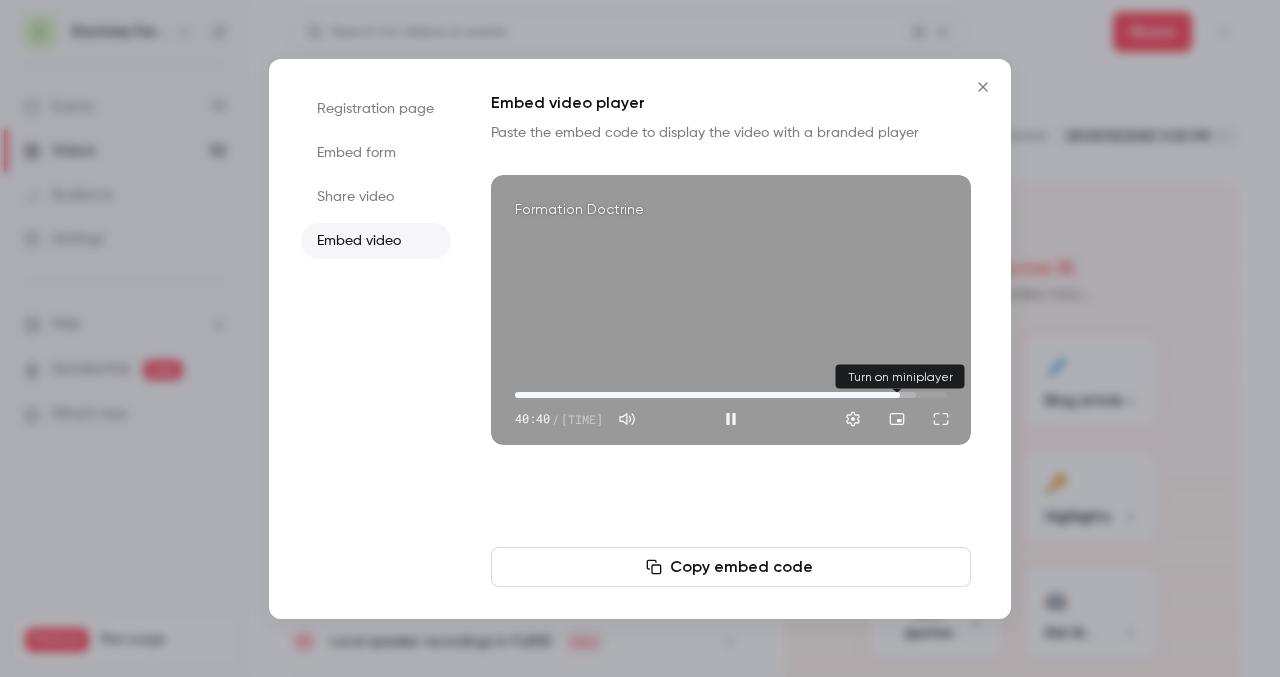 click at bounding box center (897, 391) 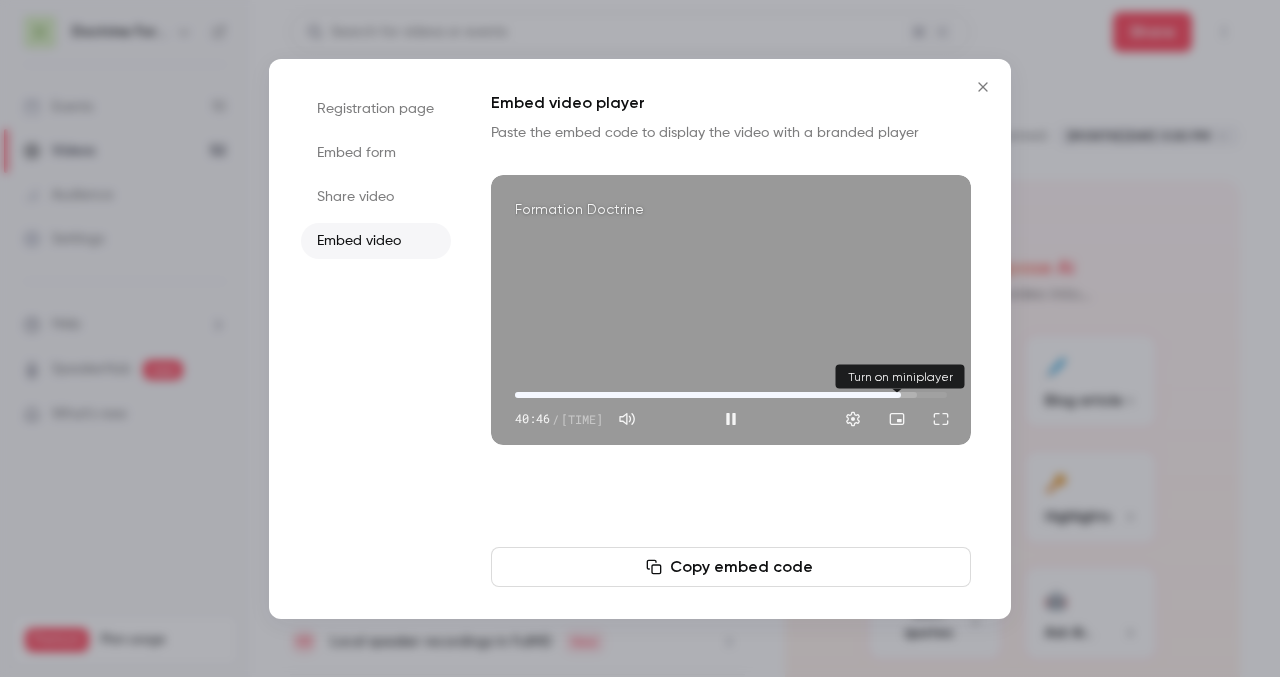 click on "Turn on miniplayer" at bounding box center [900, 377] 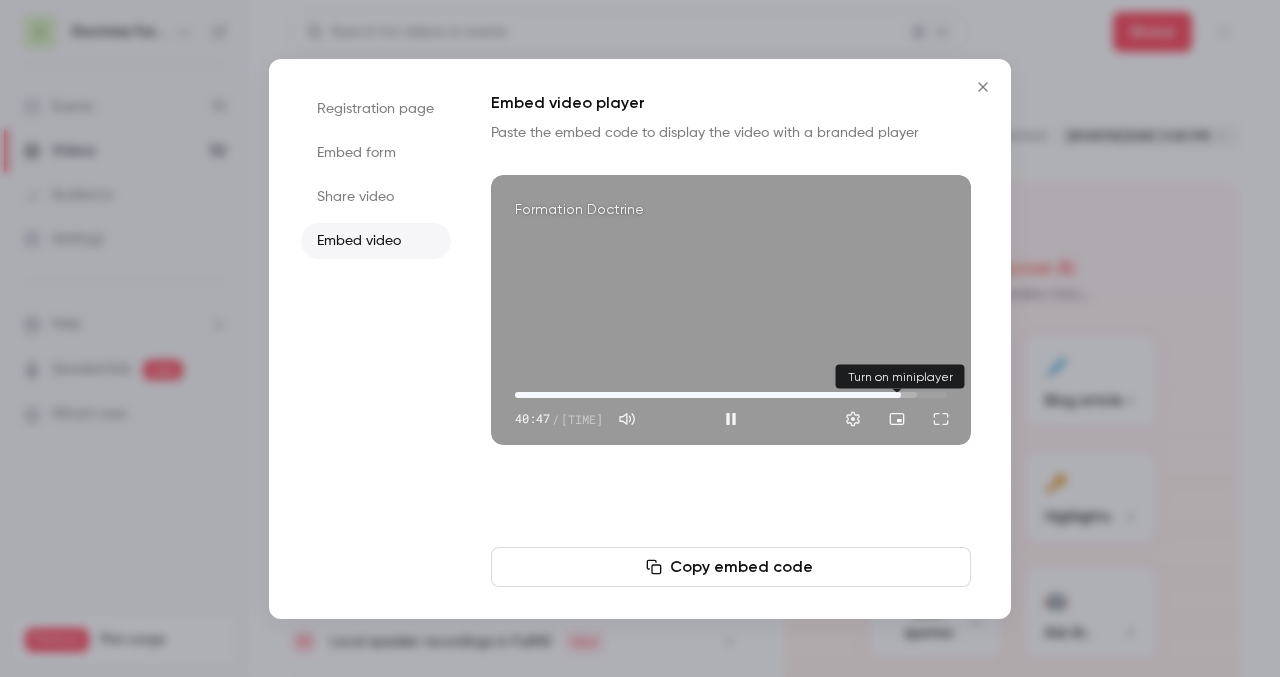 click on "Turn on miniplayer" at bounding box center (900, 377) 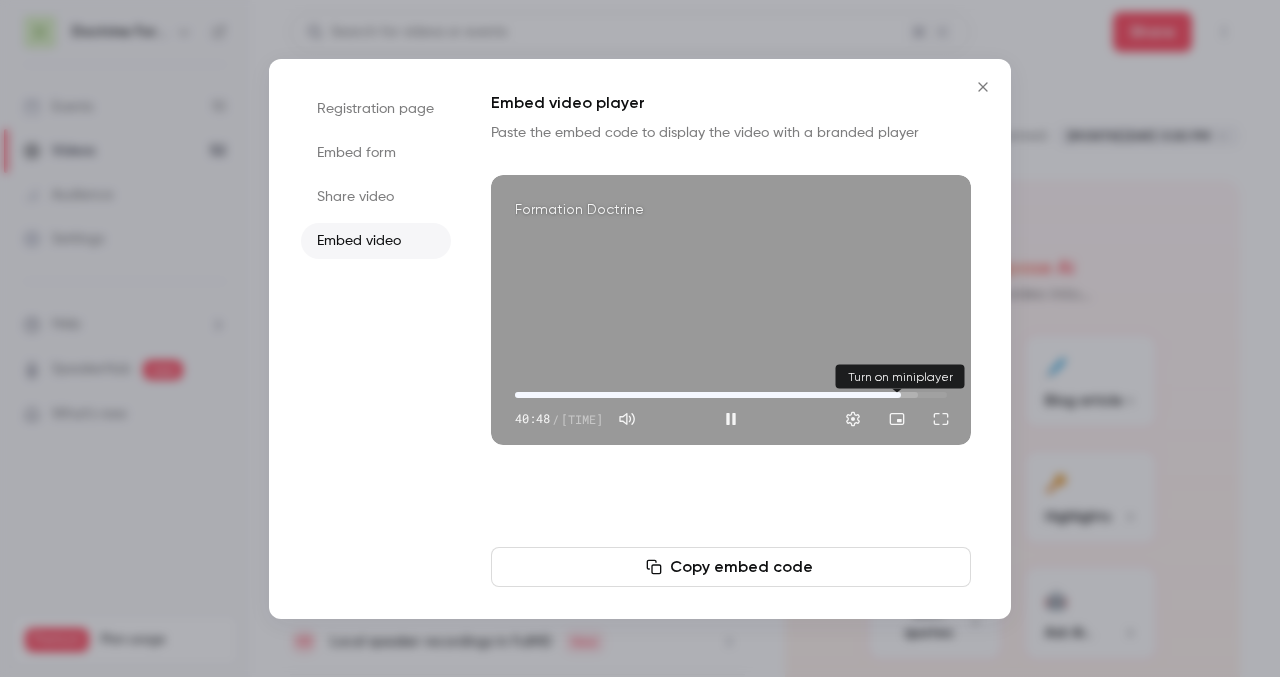 click on "Turn on miniplayer" at bounding box center (900, 377) 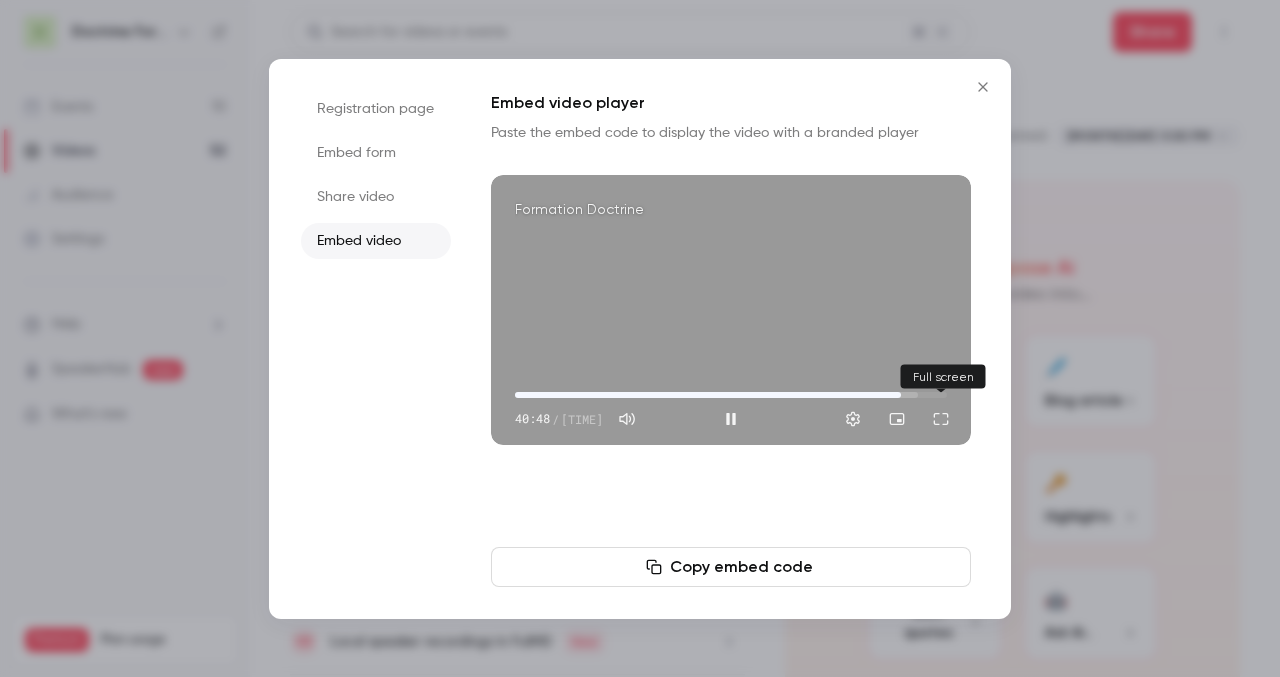 click at bounding box center (941, 419) 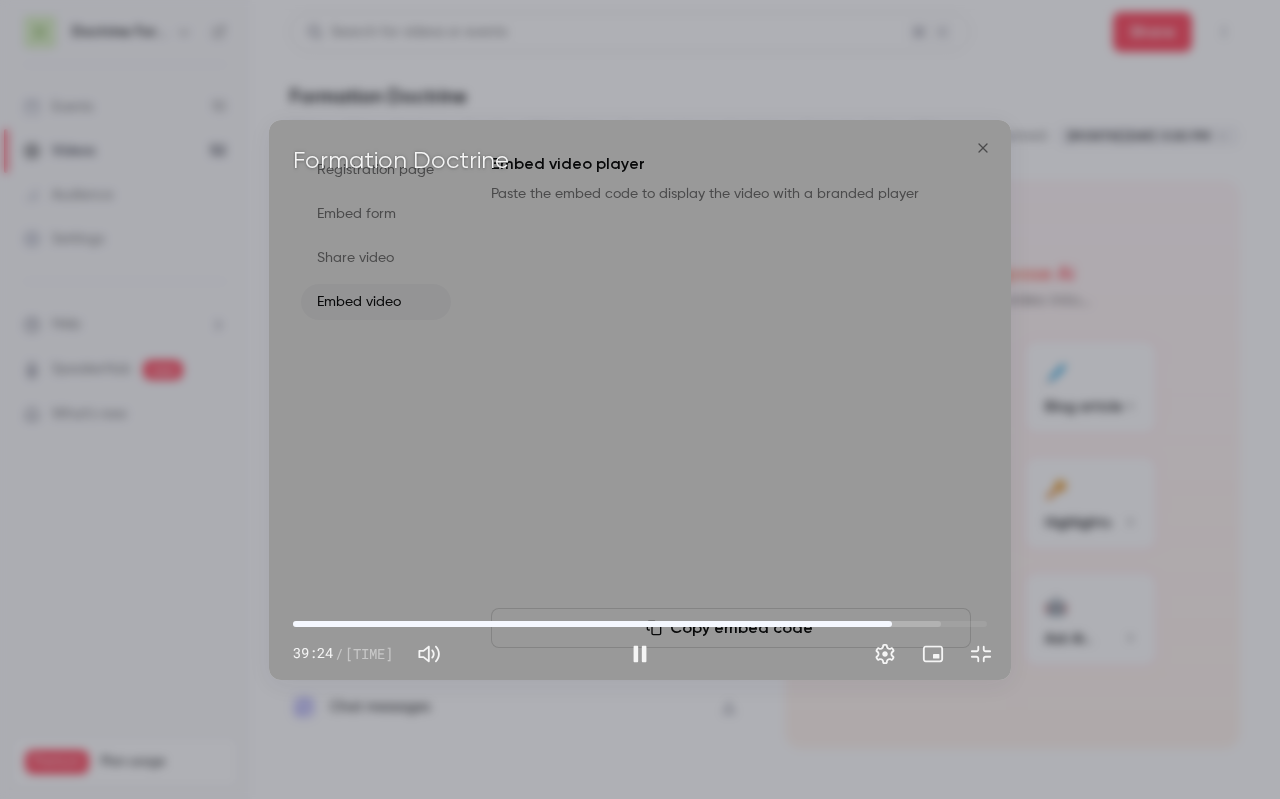 drag, startPoint x: 1127, startPoint y: 745, endPoint x: 1088, endPoint y: 747, distance: 39.051247 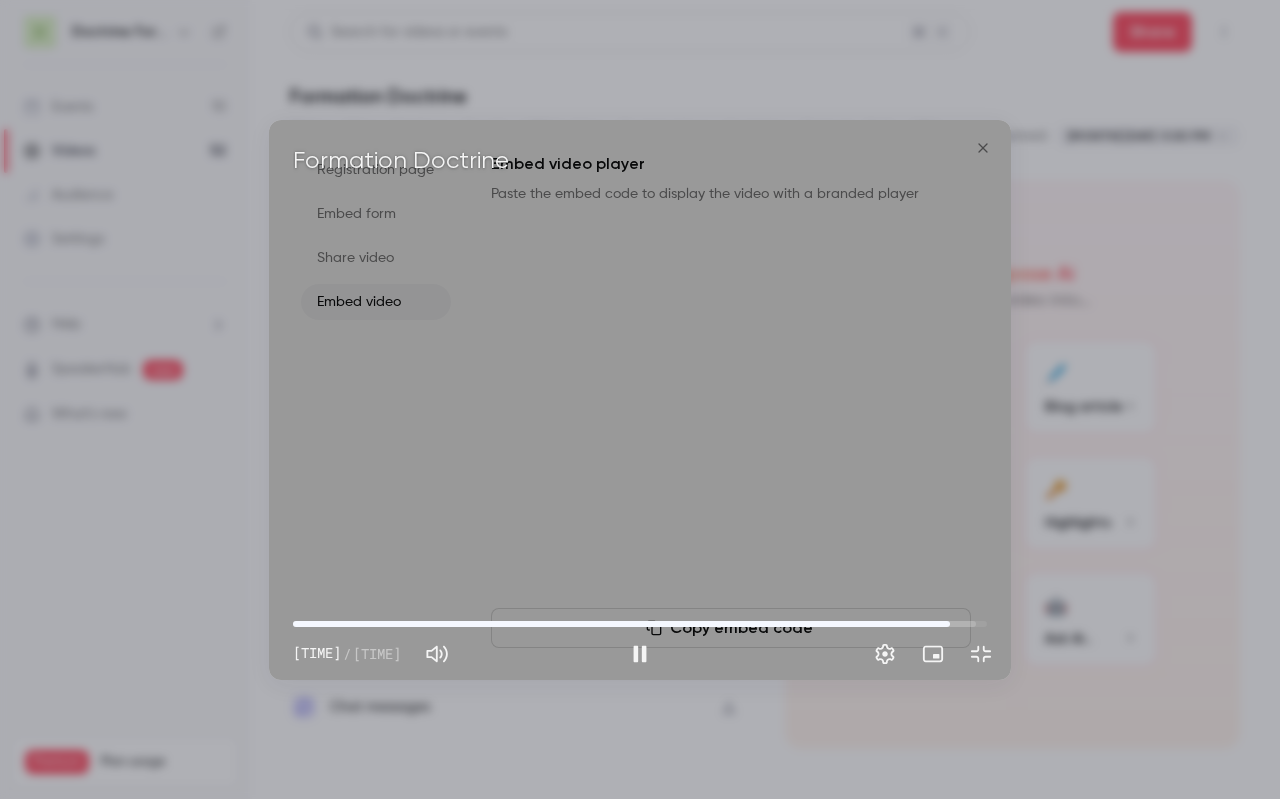 type on "******" 